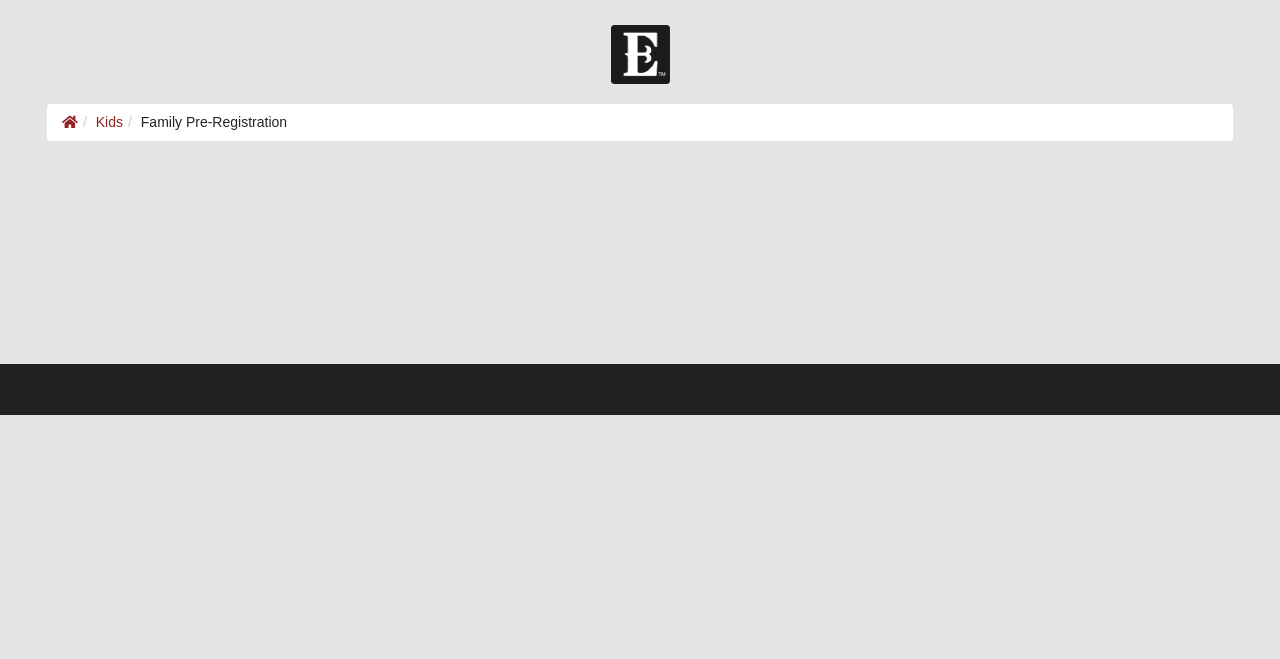 scroll, scrollTop: 0, scrollLeft: 0, axis: both 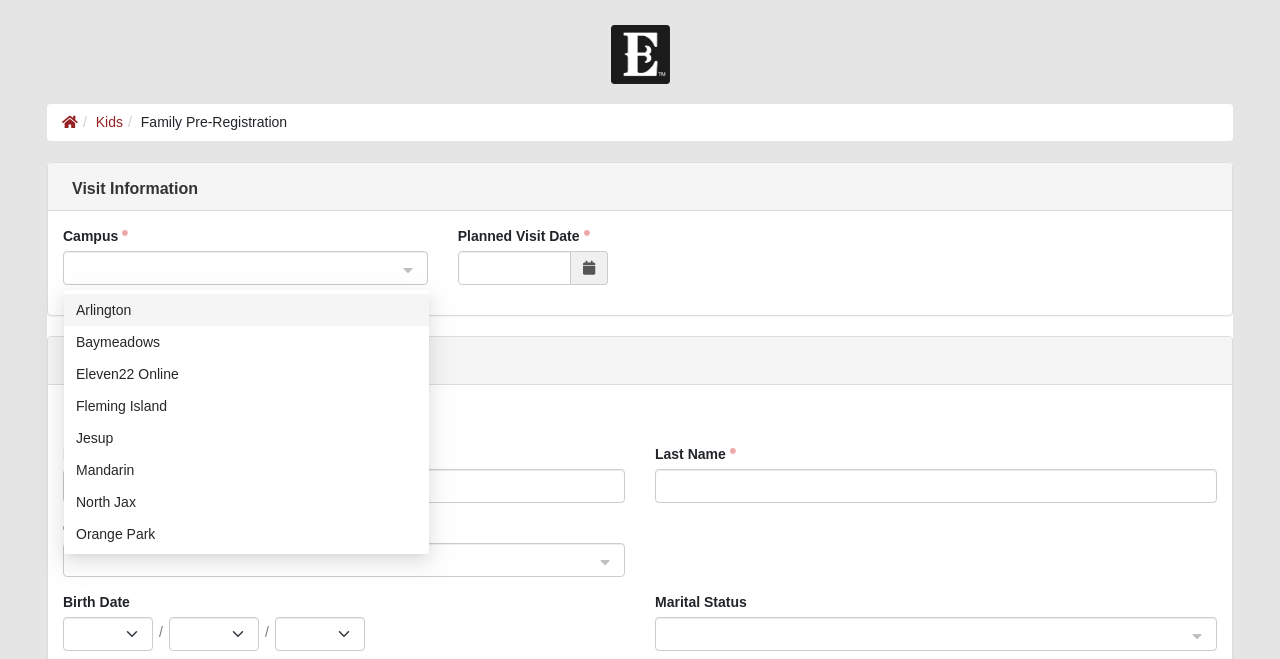click 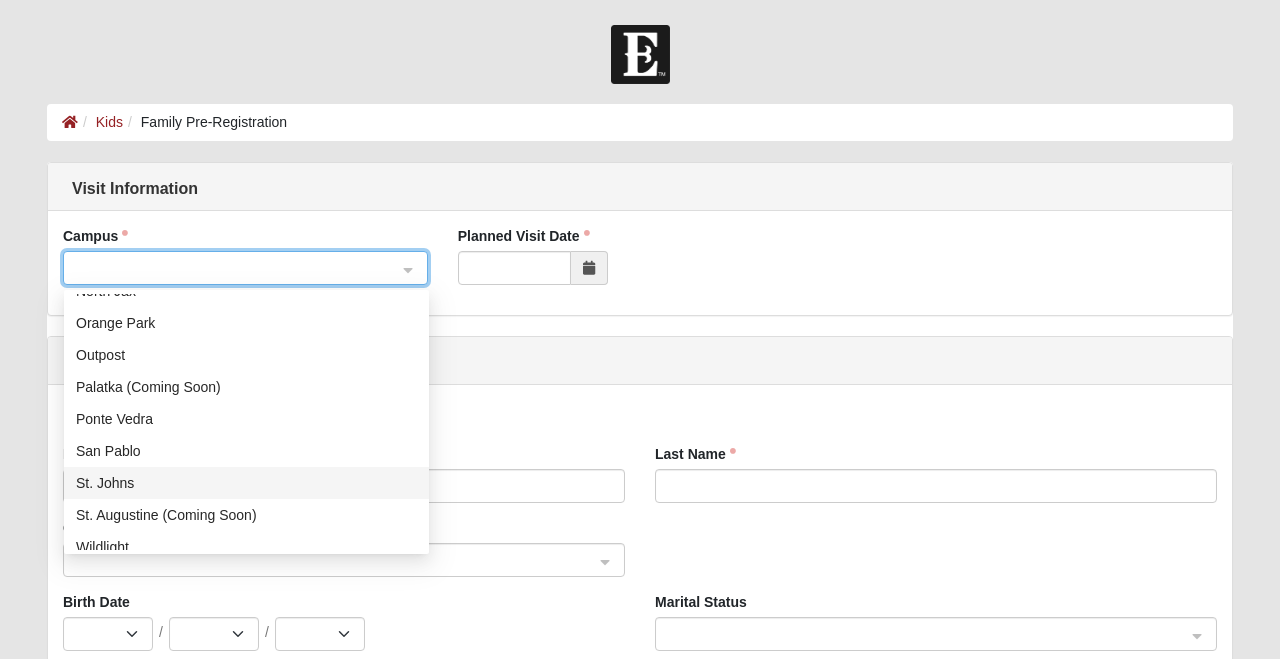 scroll, scrollTop: 256, scrollLeft: 0, axis: vertical 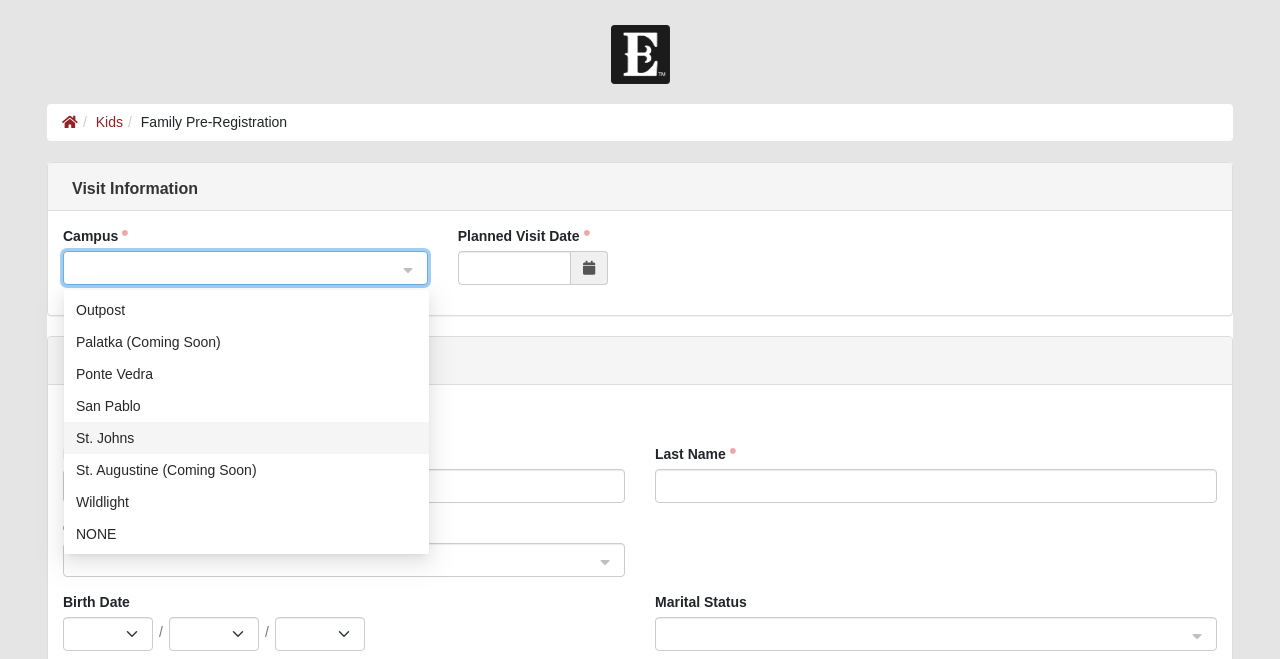 click on "St. Johns" at bounding box center (246, 438) 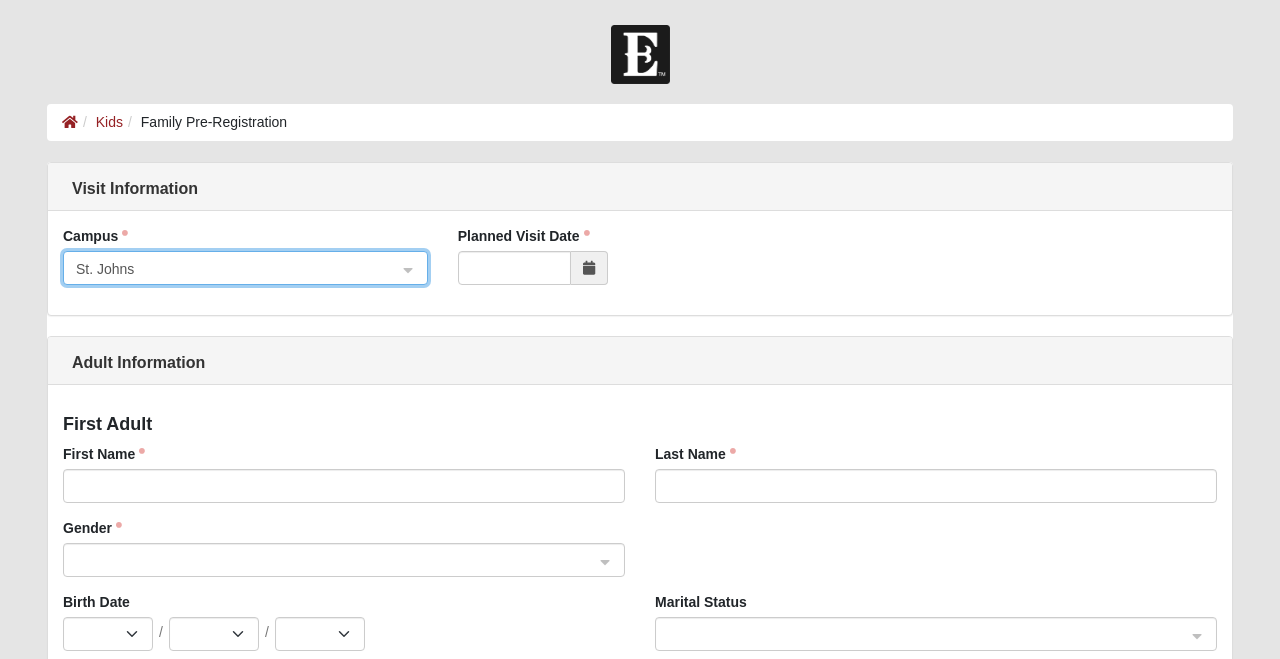 click 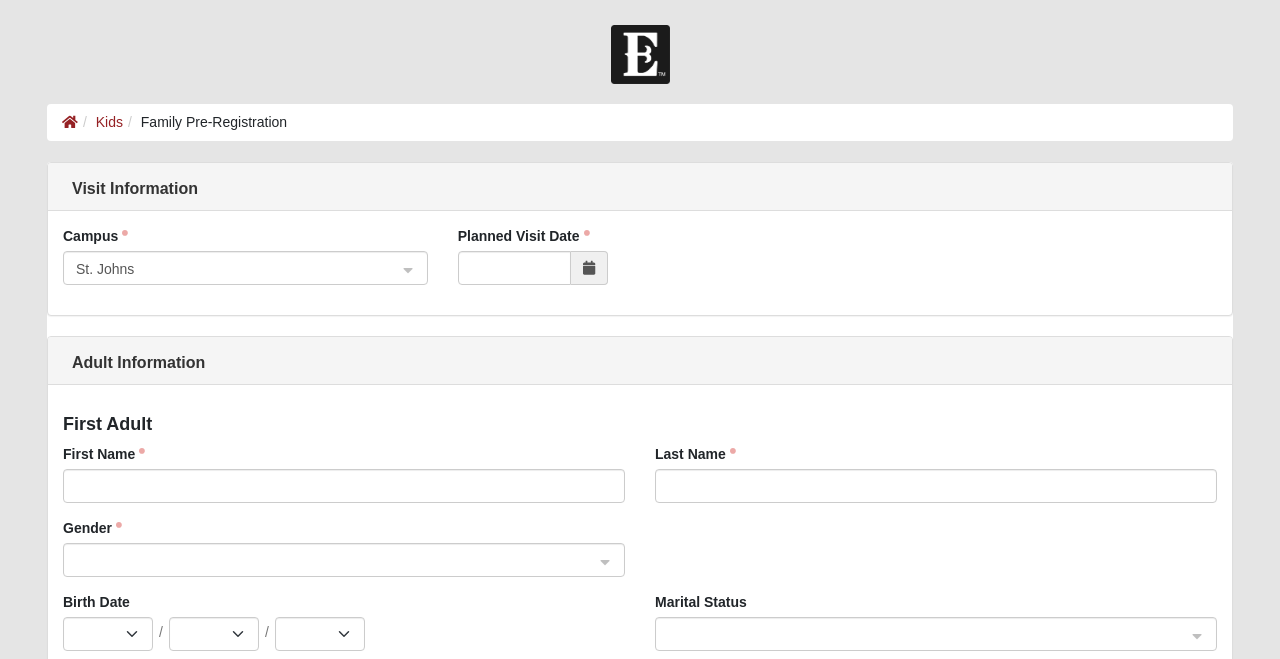 click at bounding box center [589, 268] 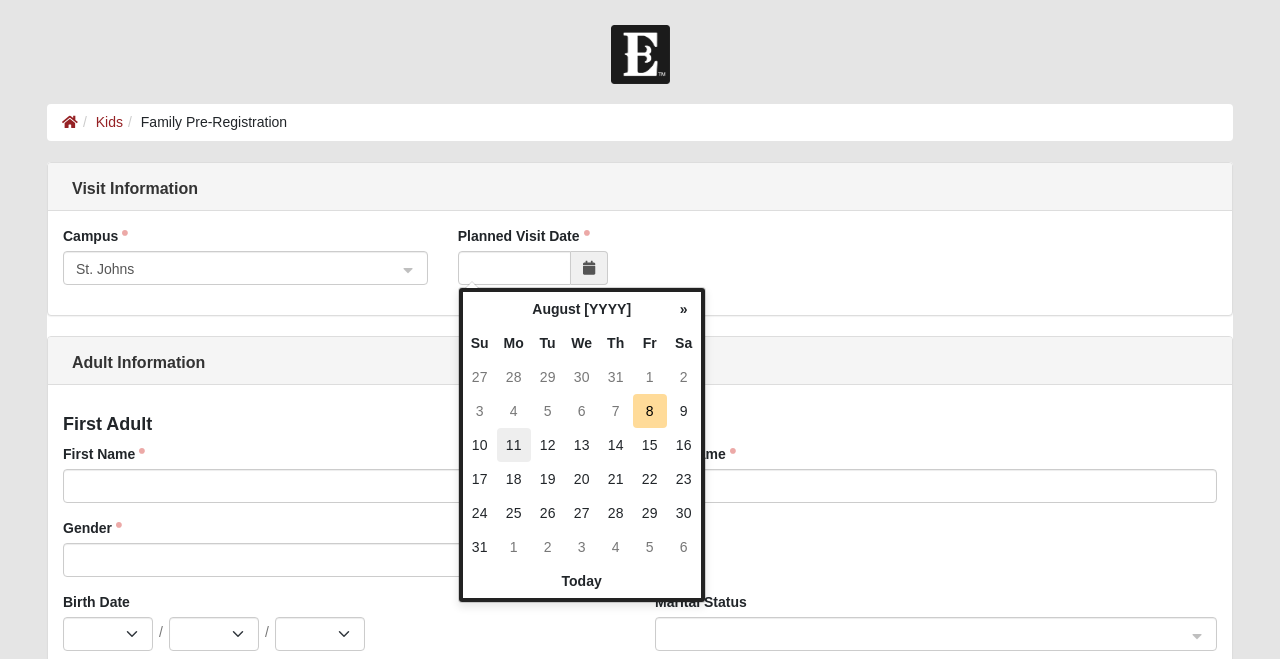 click on "11" at bounding box center (514, 445) 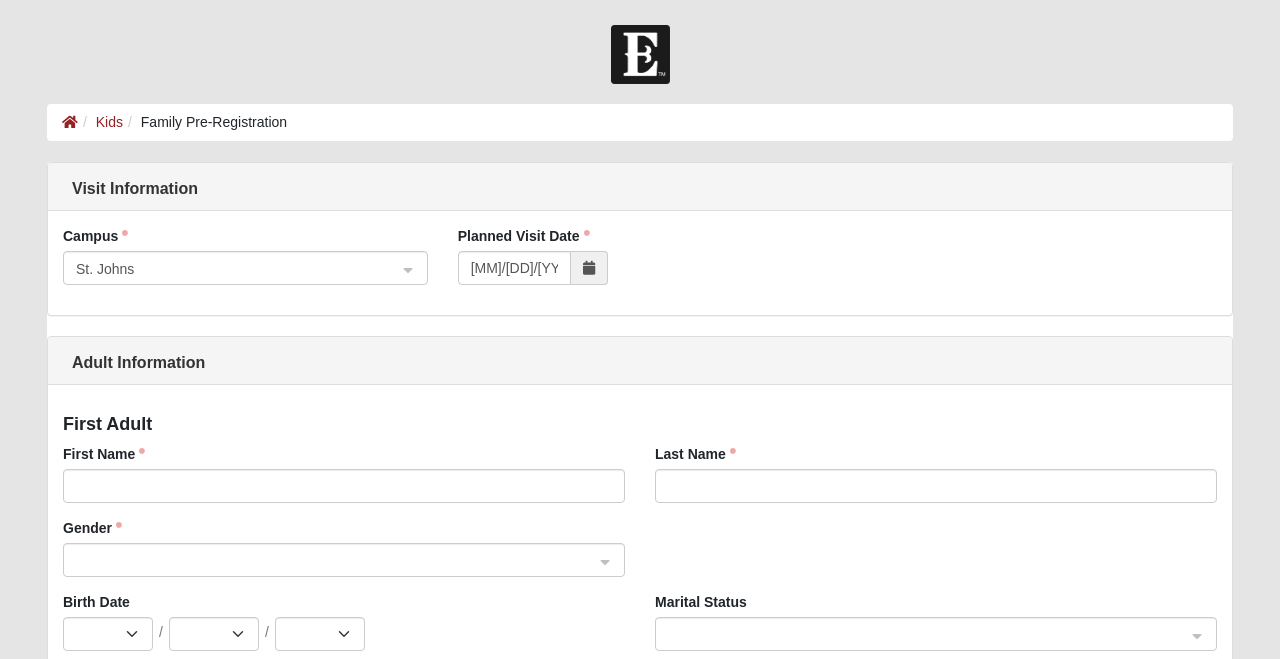 click at bounding box center [589, 268] 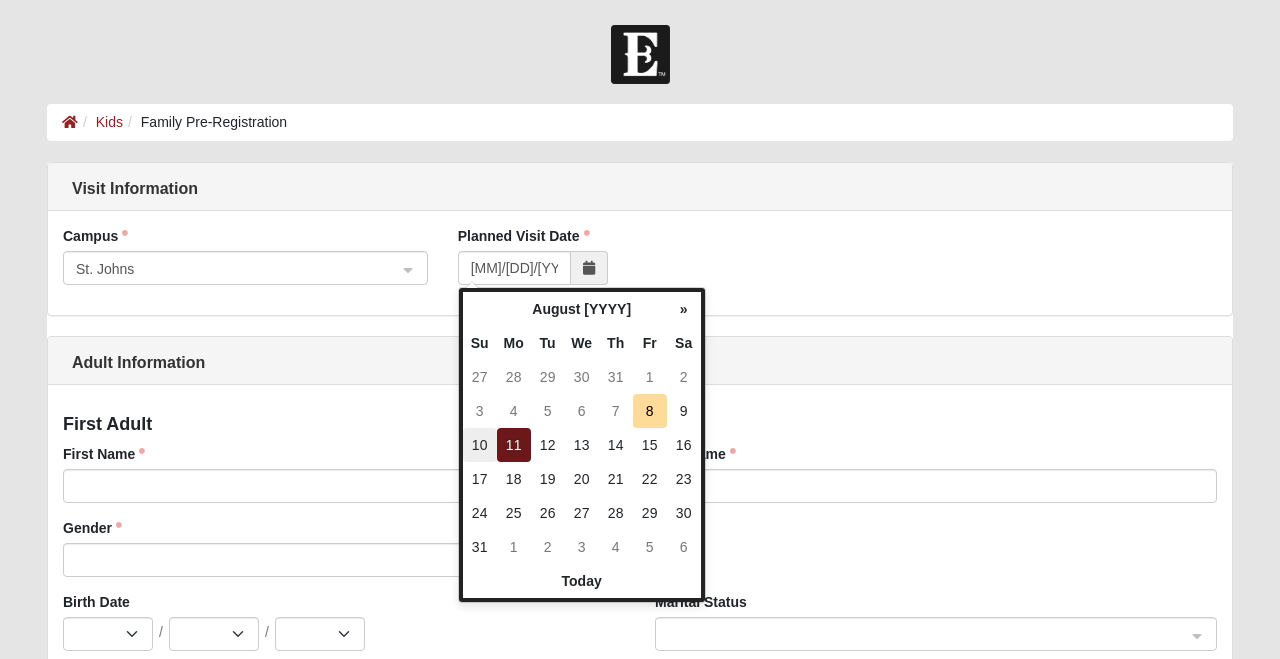 click on "10" at bounding box center (480, 445) 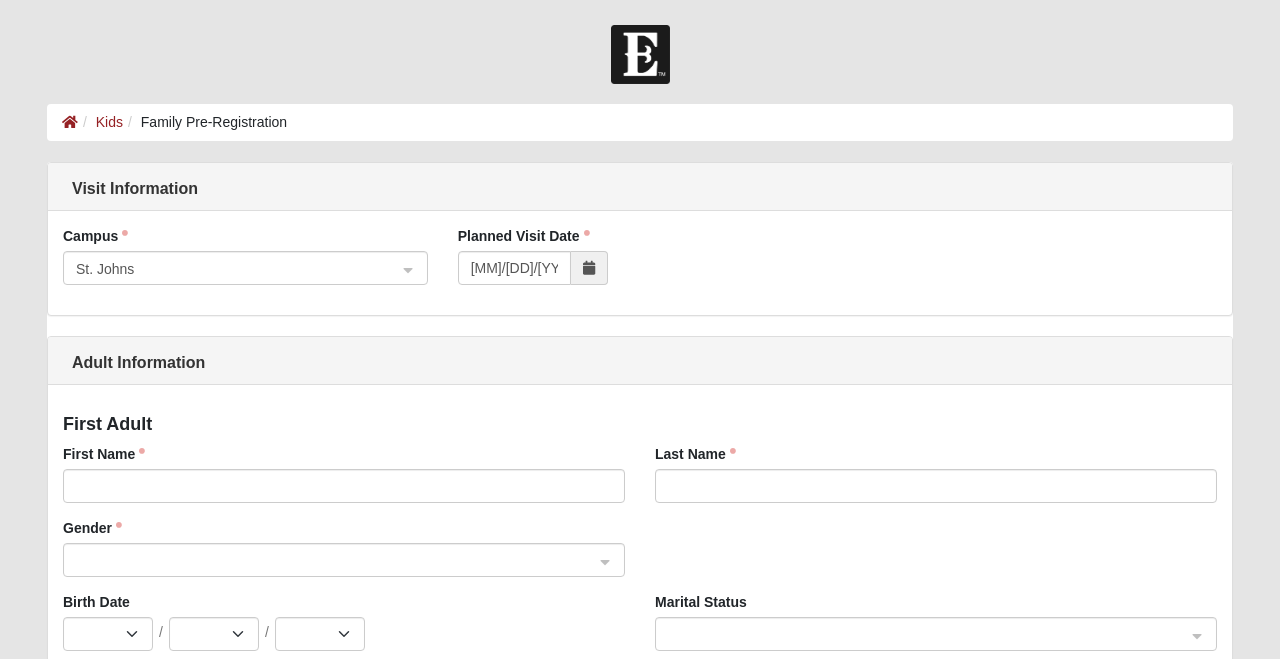 scroll, scrollTop: 59, scrollLeft: 0, axis: vertical 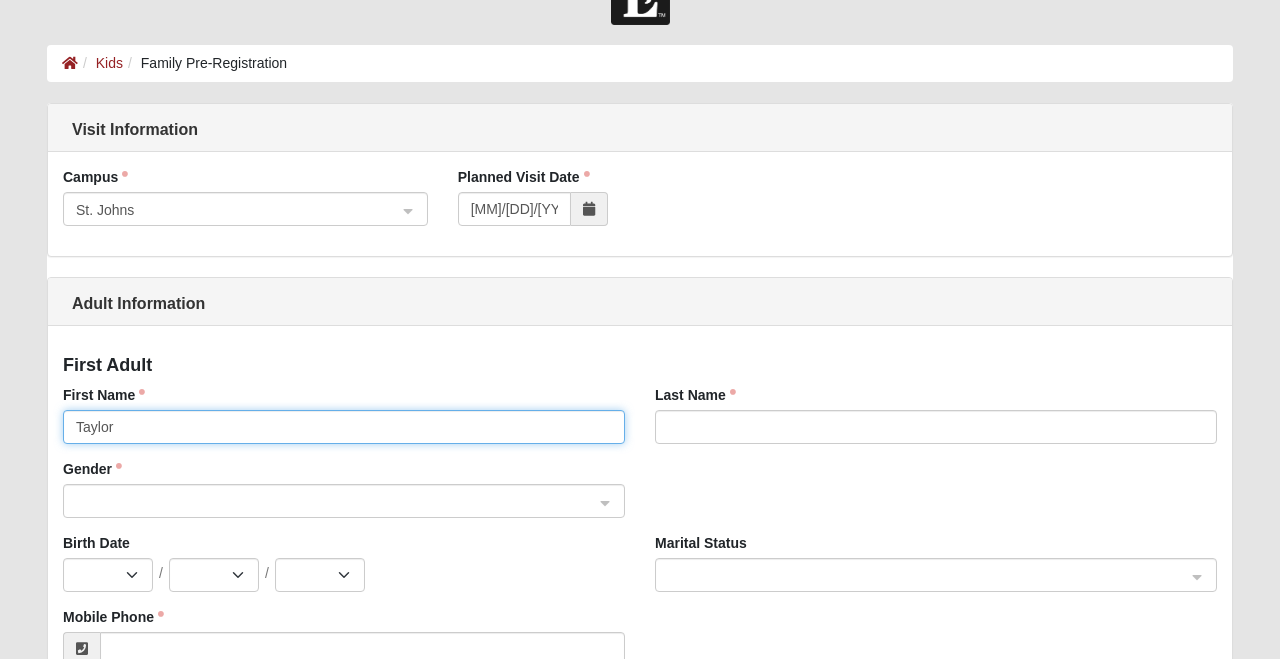type on "Taylor" 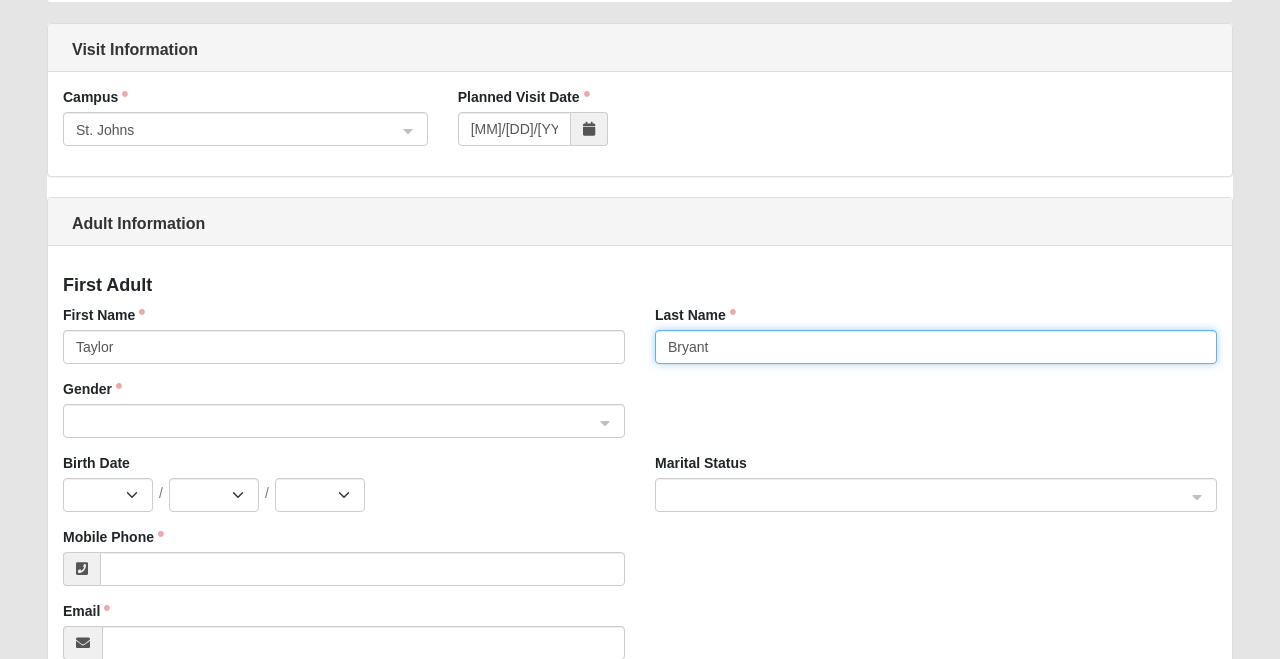 scroll, scrollTop: 249, scrollLeft: 0, axis: vertical 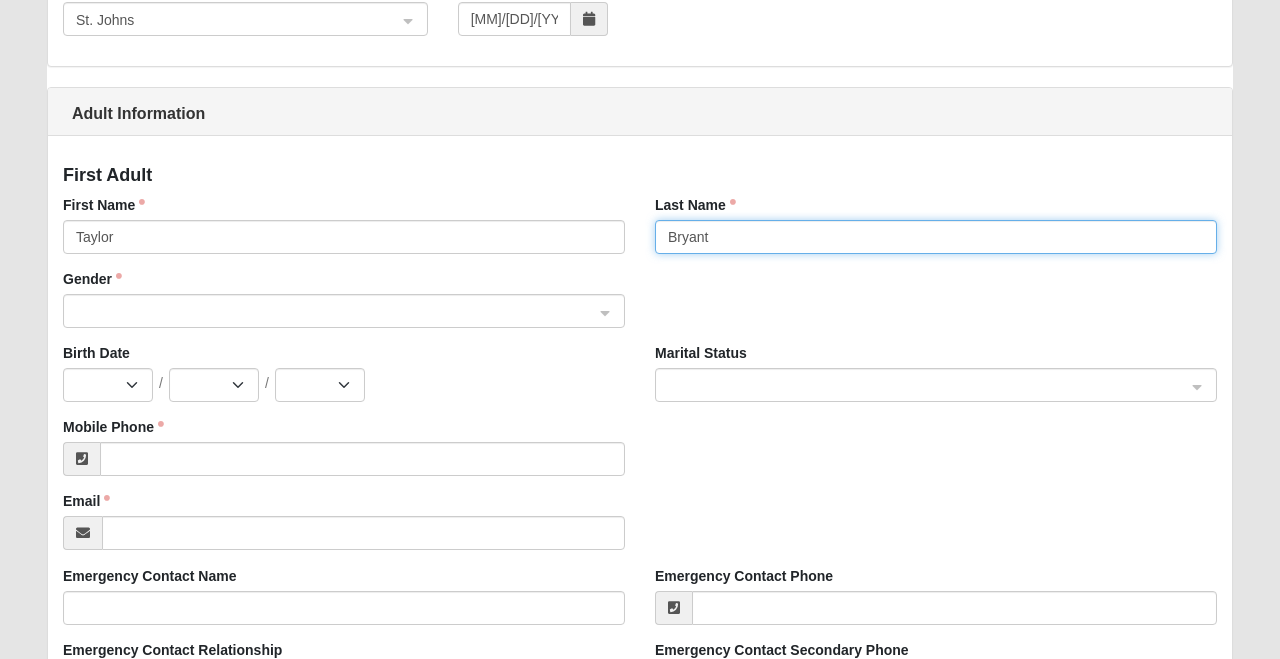 type on "Bryant" 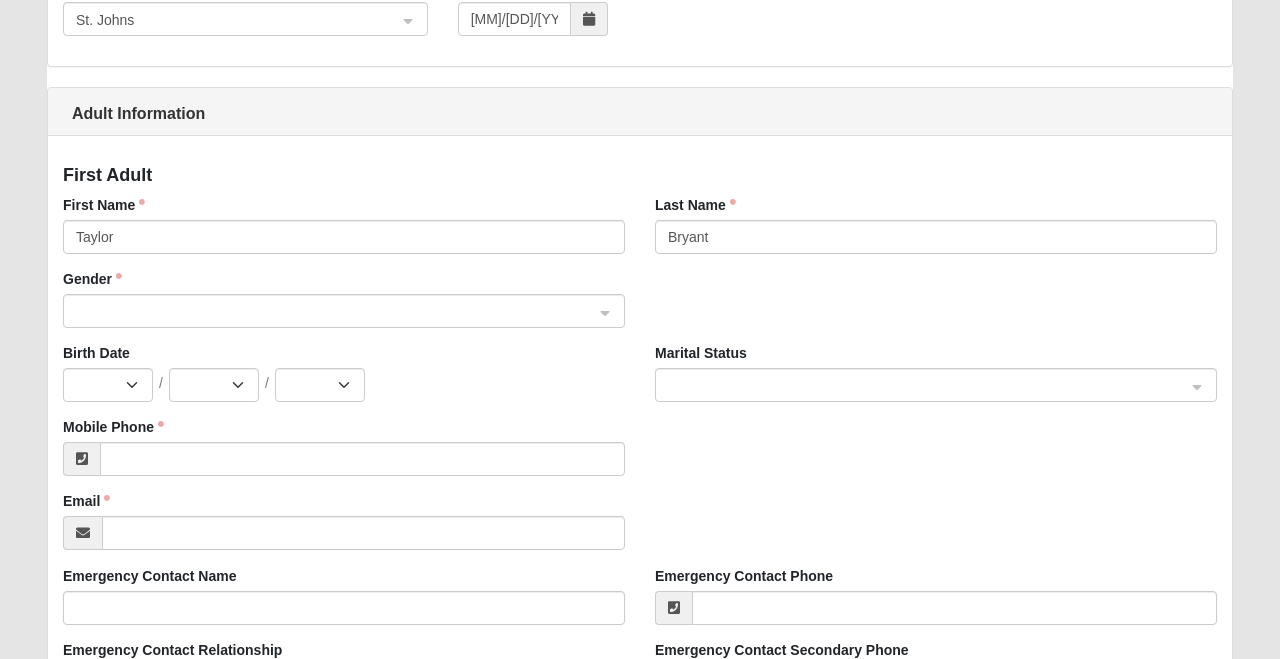 click at bounding box center [337, 310] 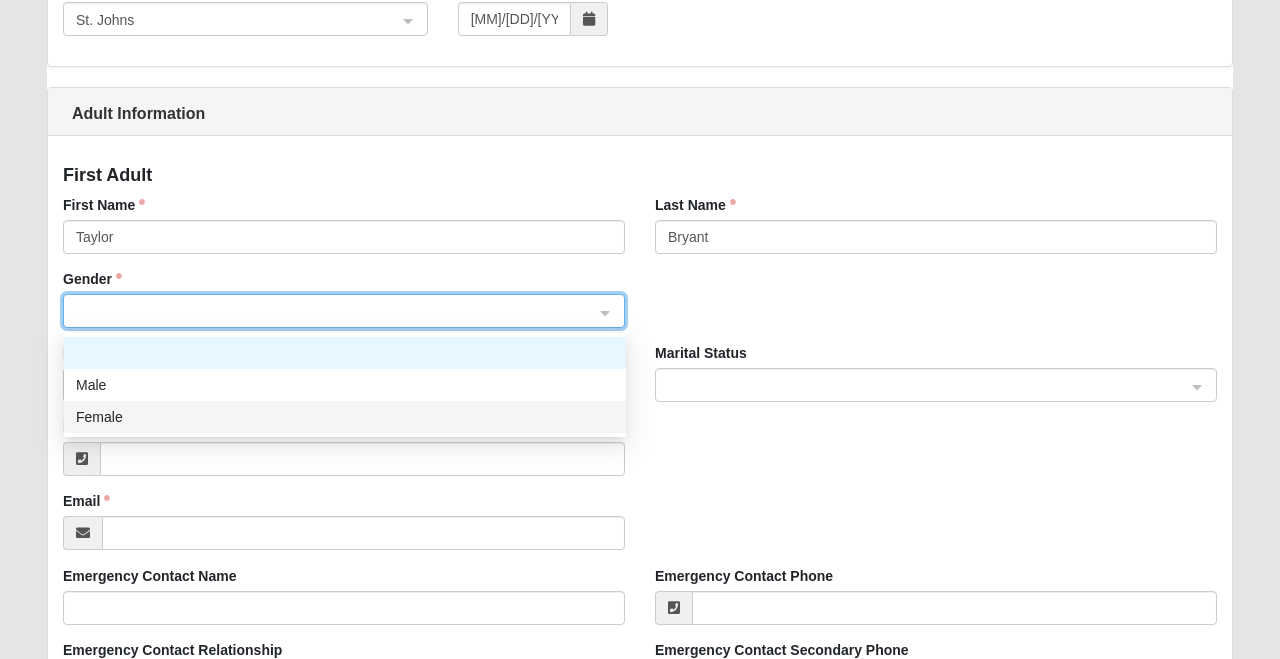 click on "Female" at bounding box center [345, 417] 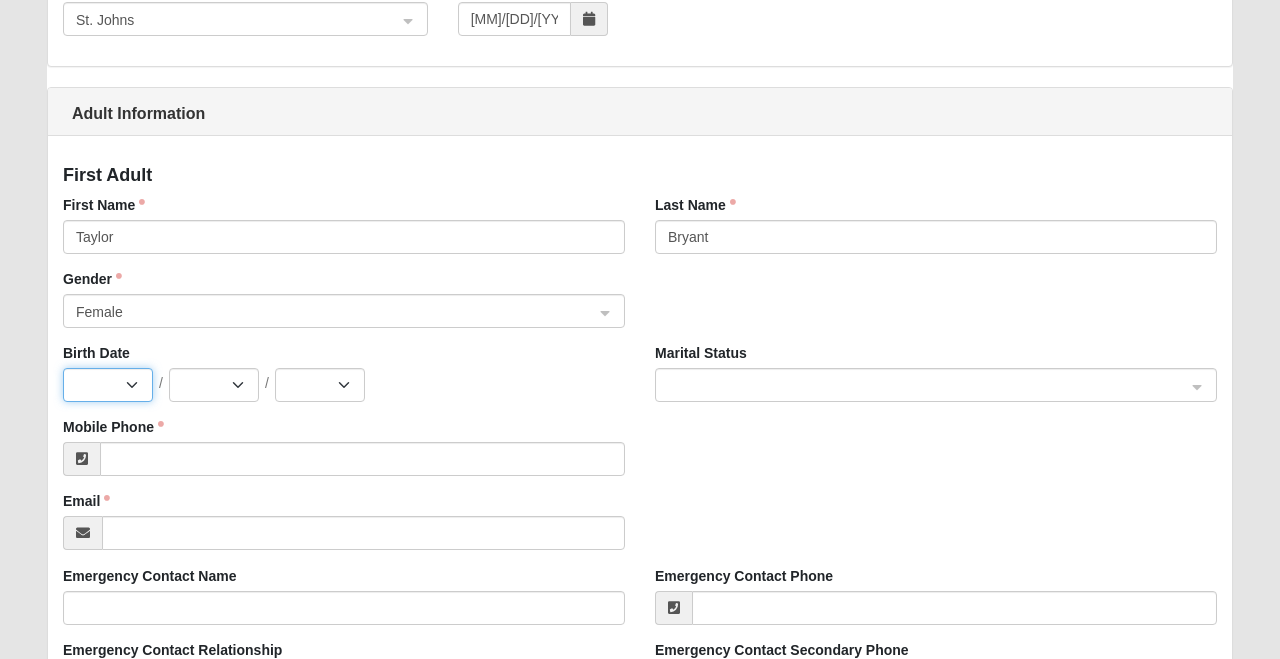 select on "8" 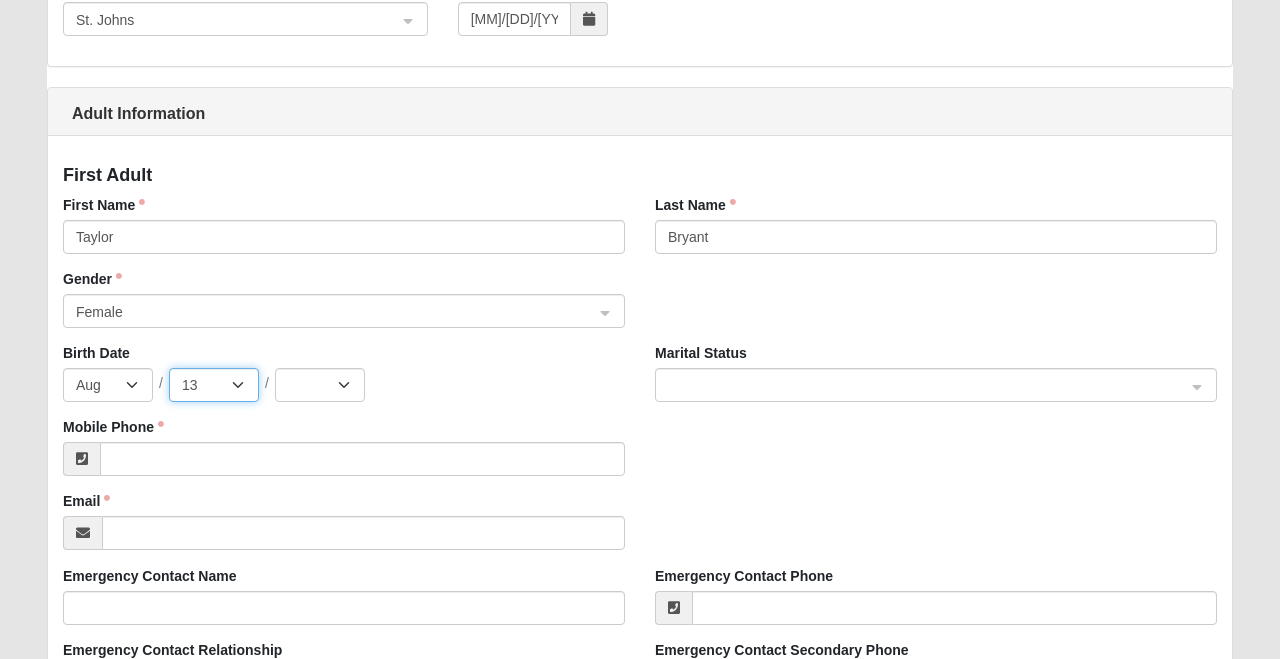 select on "14" 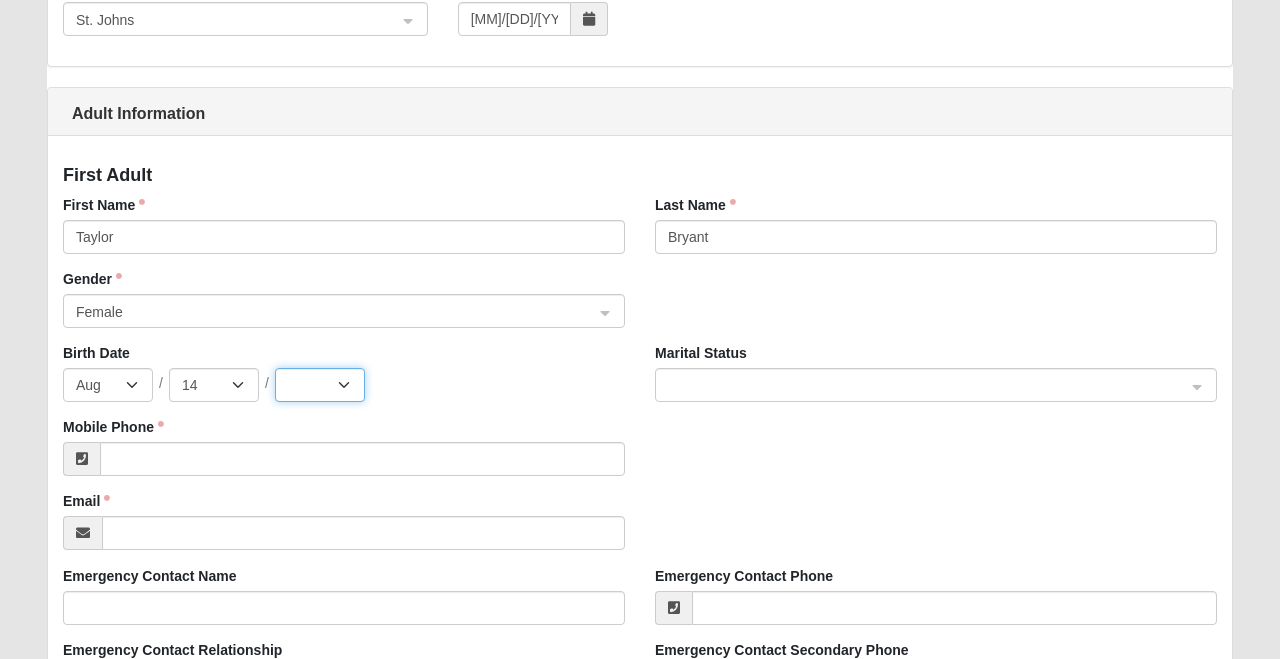 select on "1993" 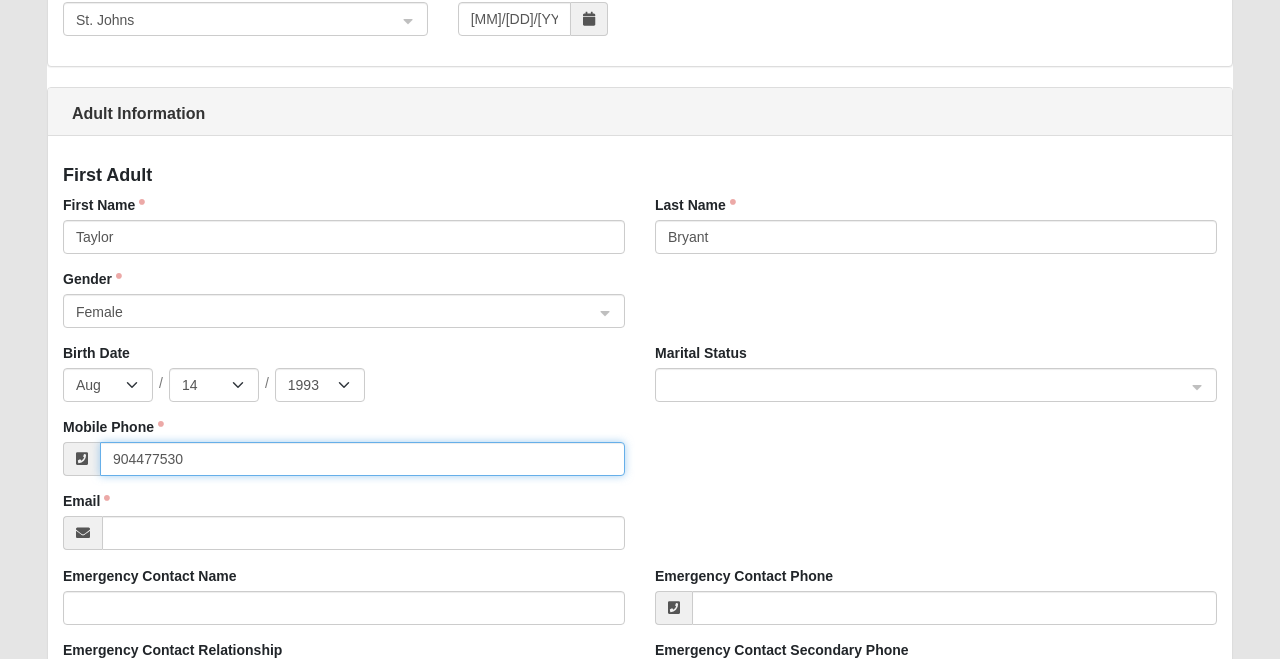 type on "(904) [PHONE]" 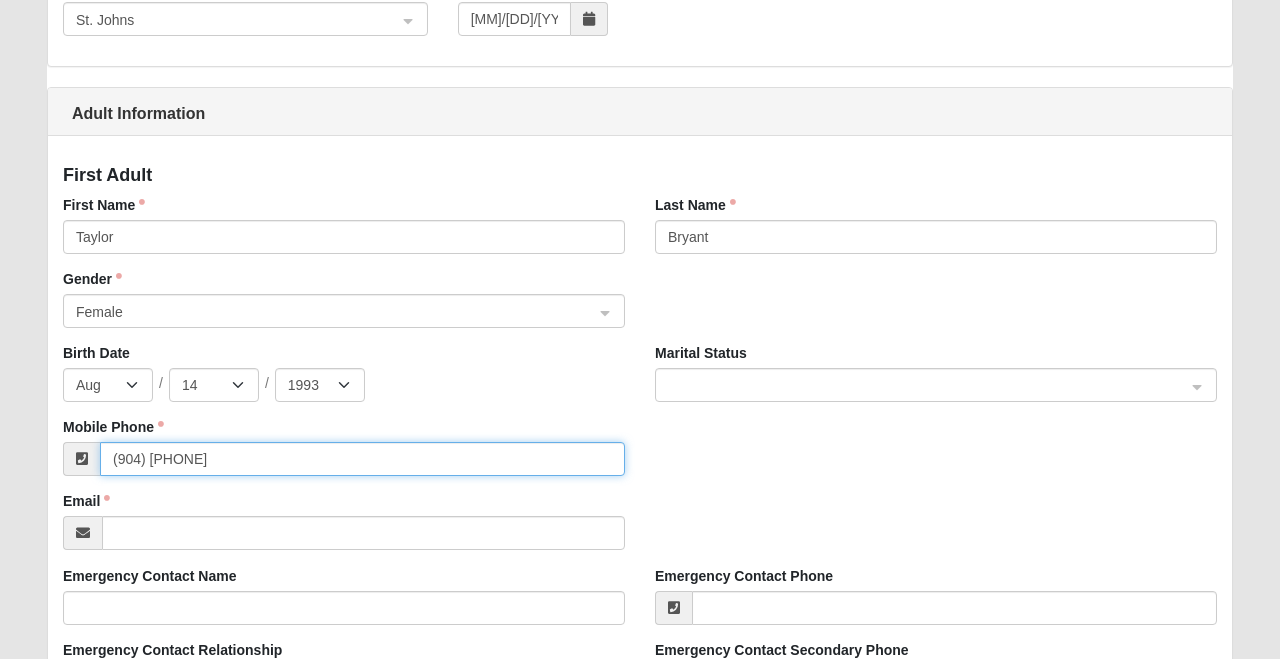 click 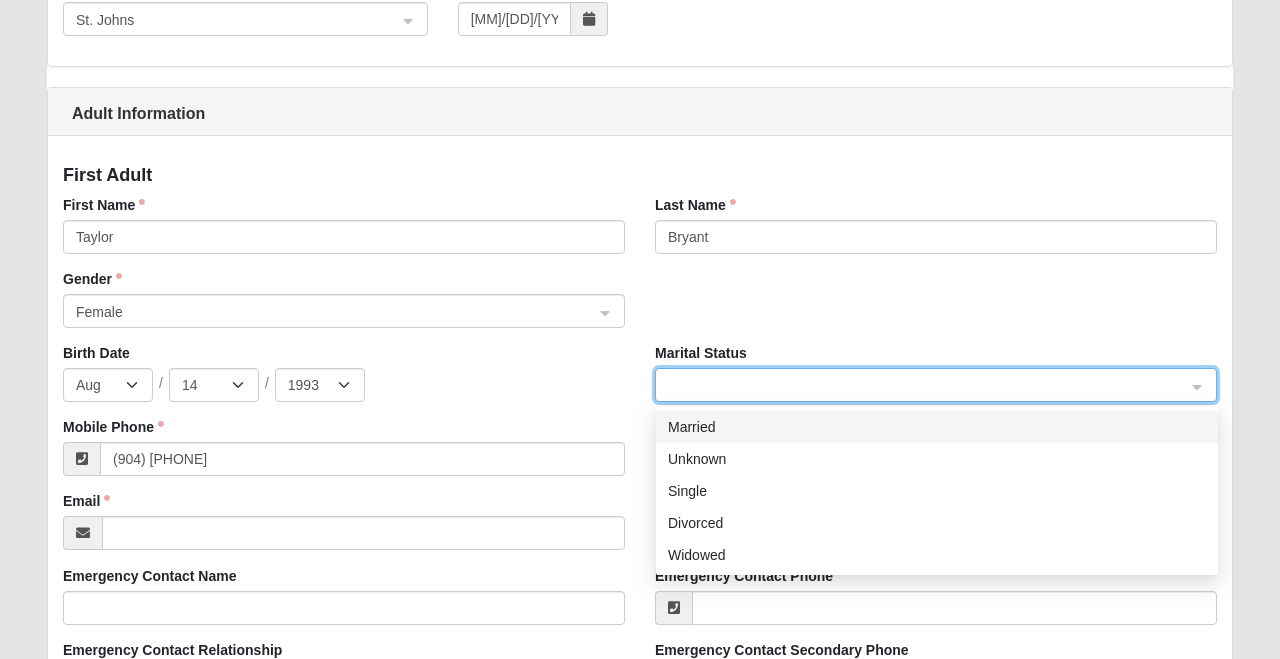 click on "Married" at bounding box center (937, 427) 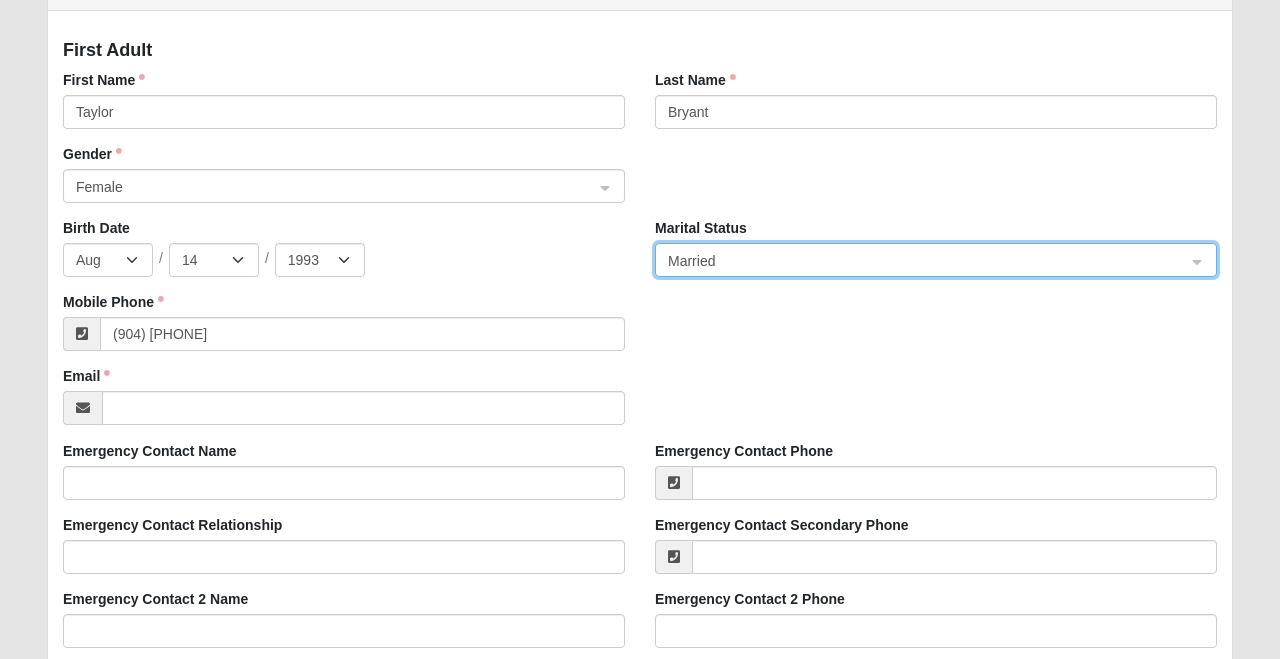 scroll, scrollTop: 400, scrollLeft: 0, axis: vertical 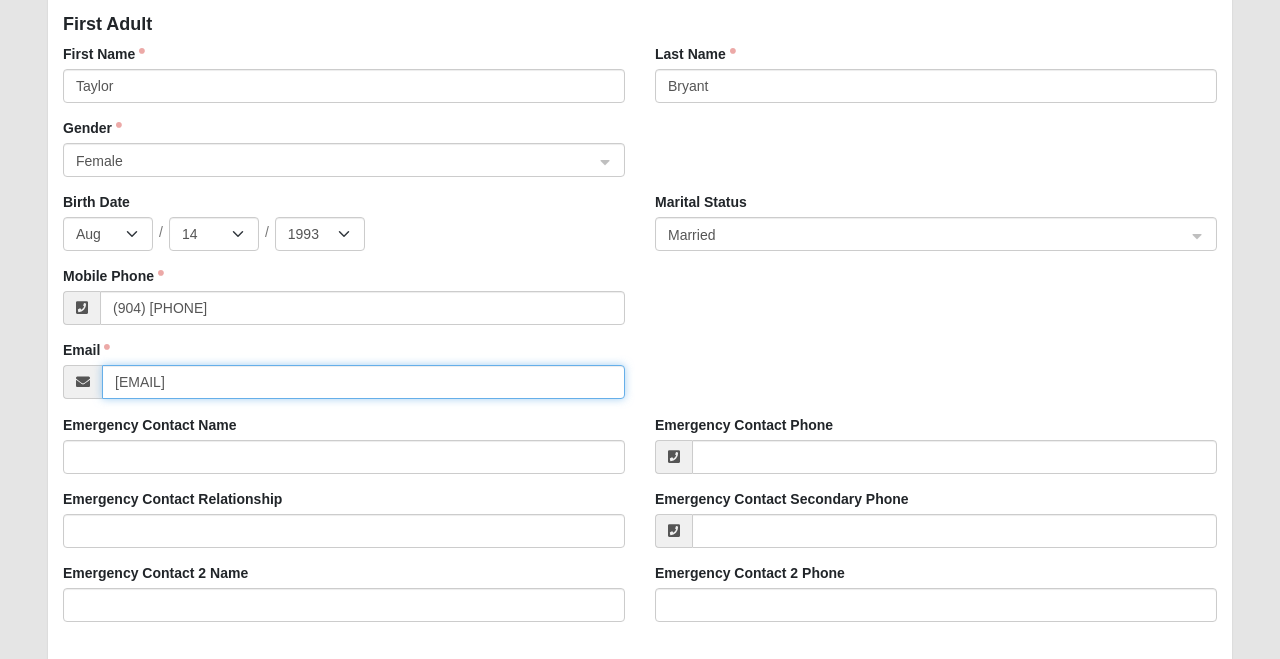 type on "[EMAIL]" 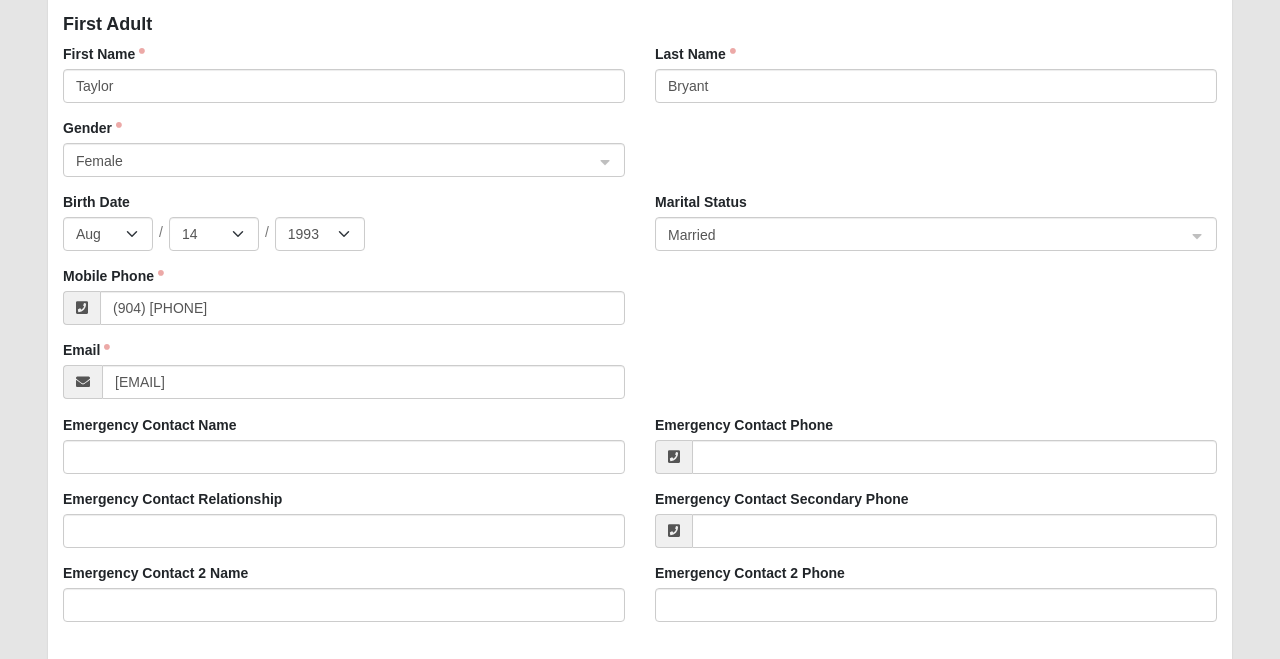 click on "Emergency Contact Name" 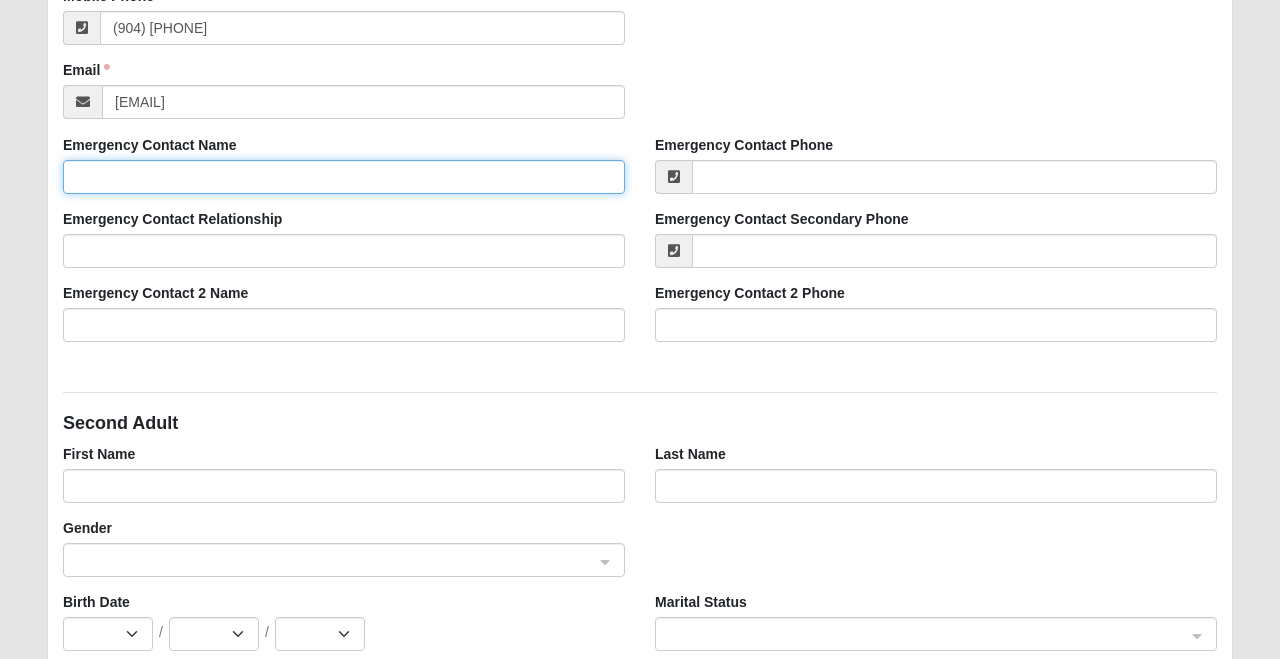 scroll, scrollTop: 681, scrollLeft: 0, axis: vertical 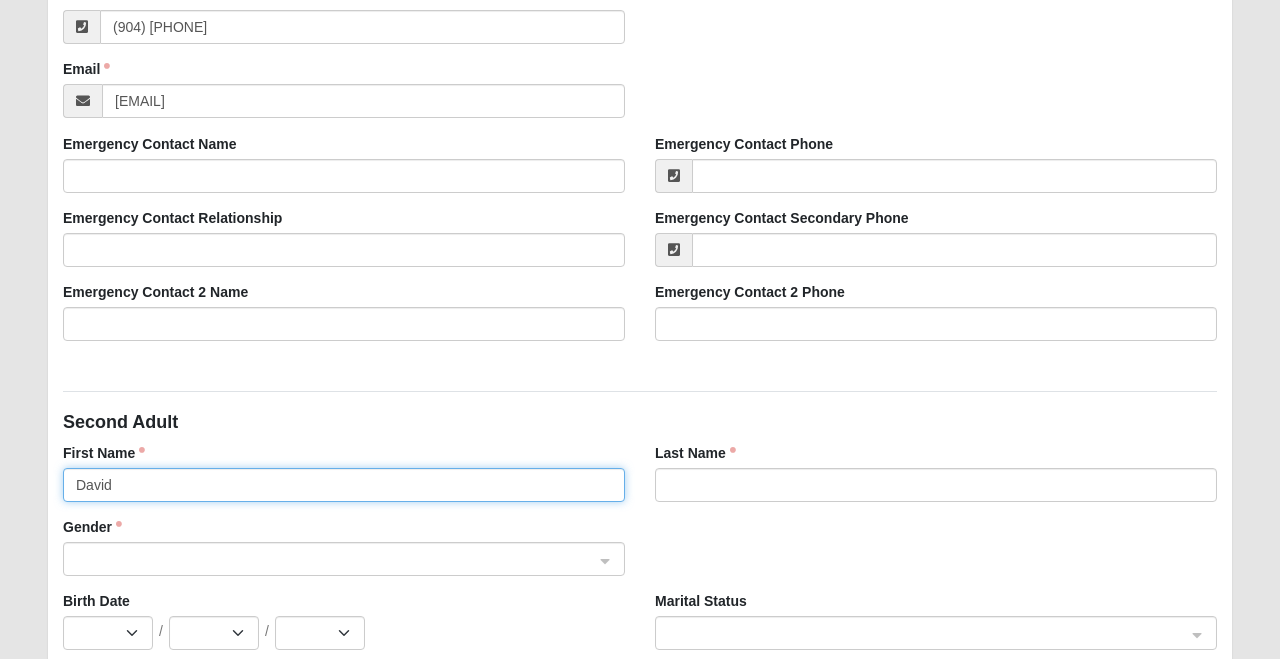 type on "David" 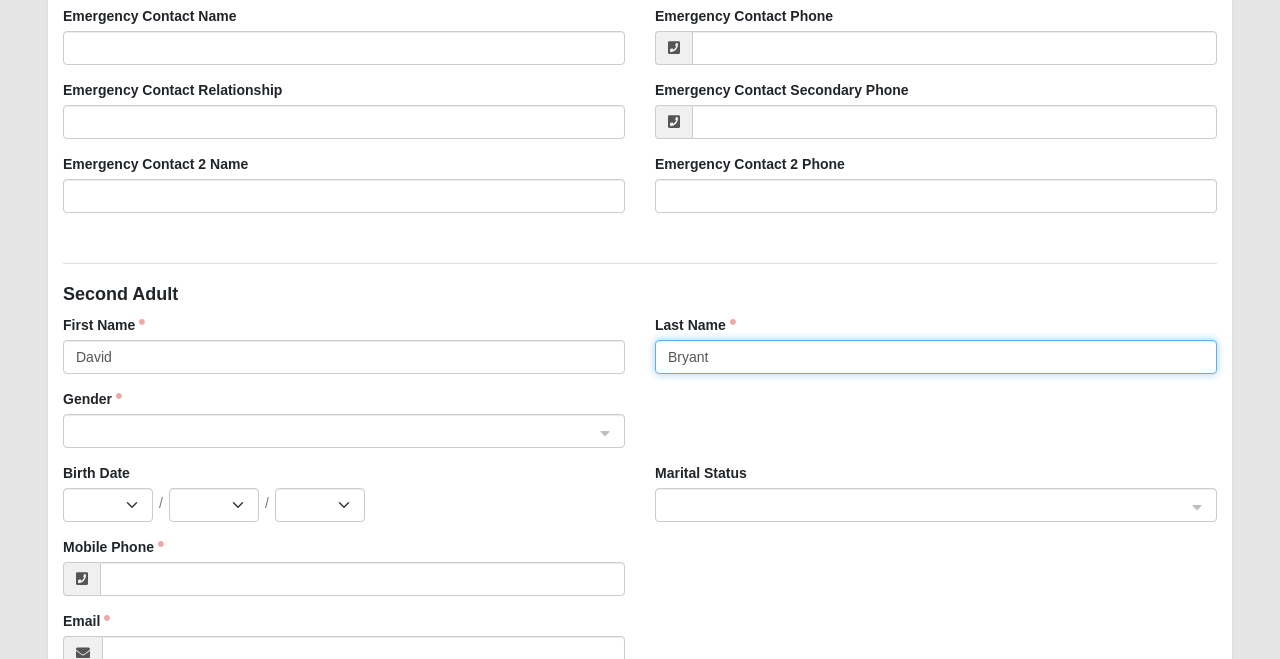 scroll, scrollTop: 839, scrollLeft: 0, axis: vertical 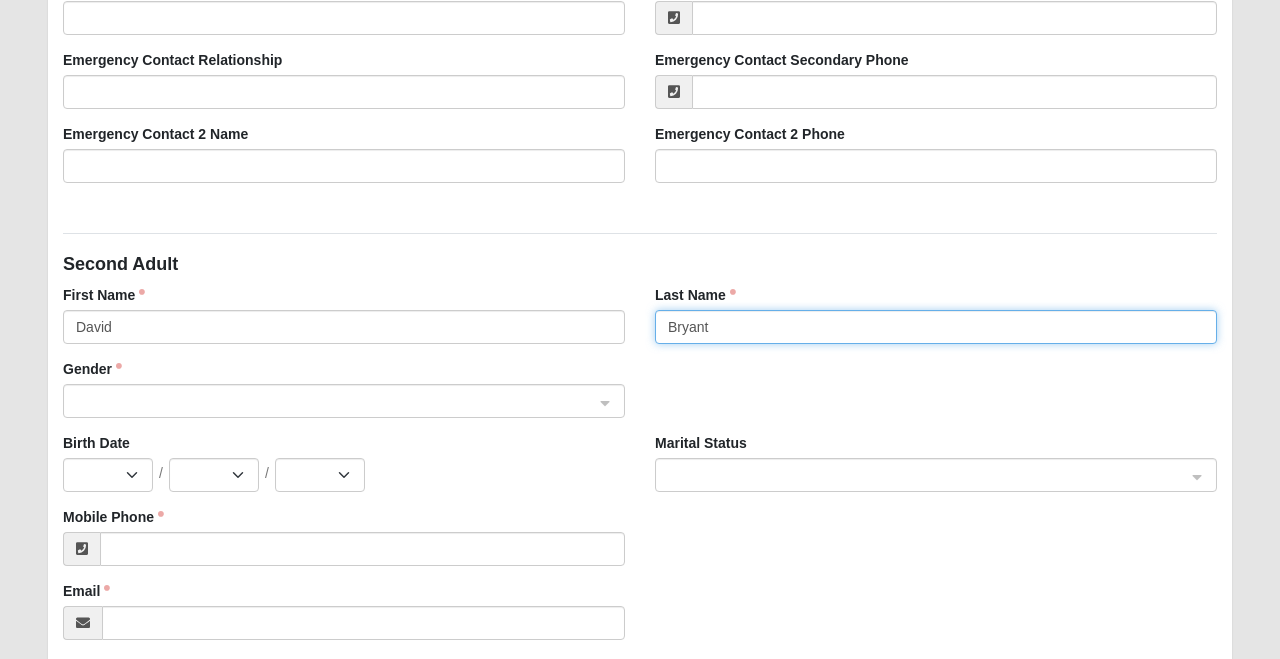 click 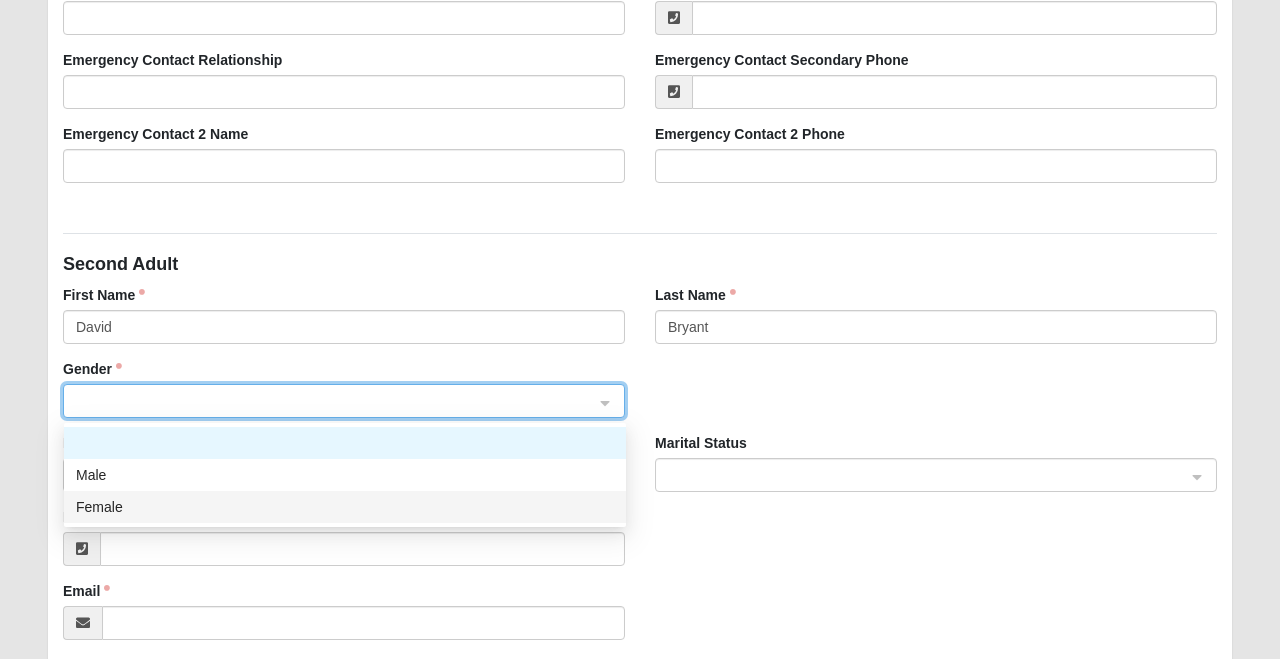 click on "Female" 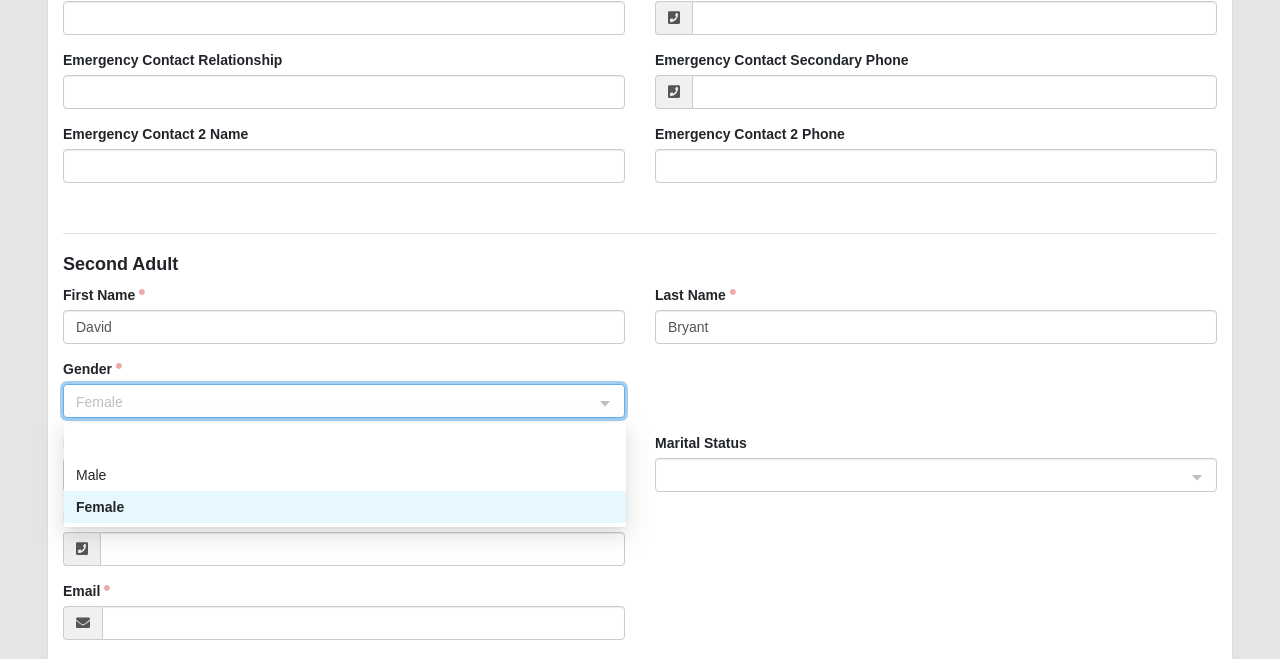 click on "Female" 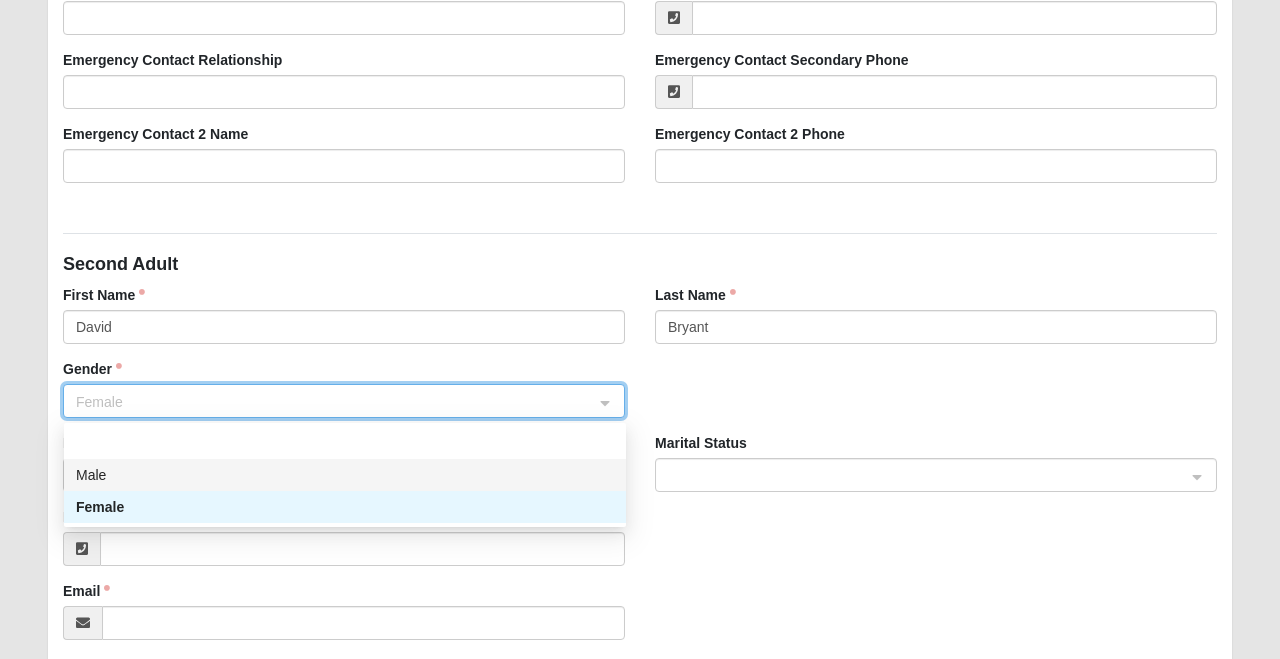 click on "Male" 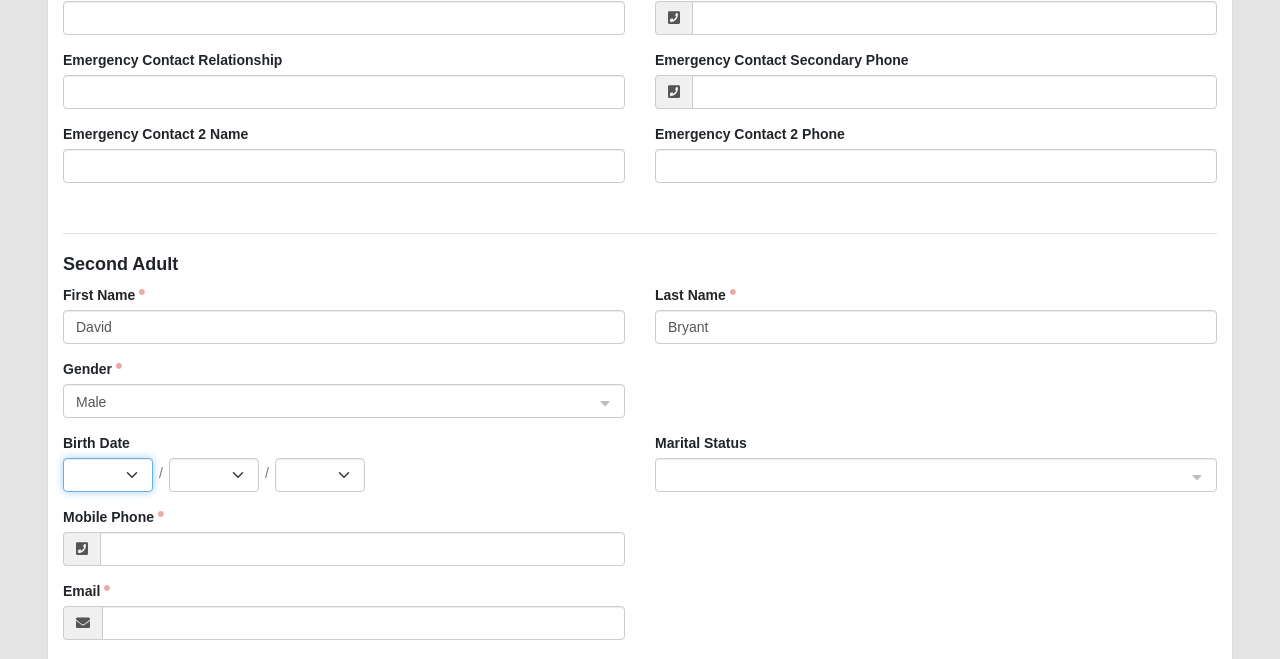 select on "6" 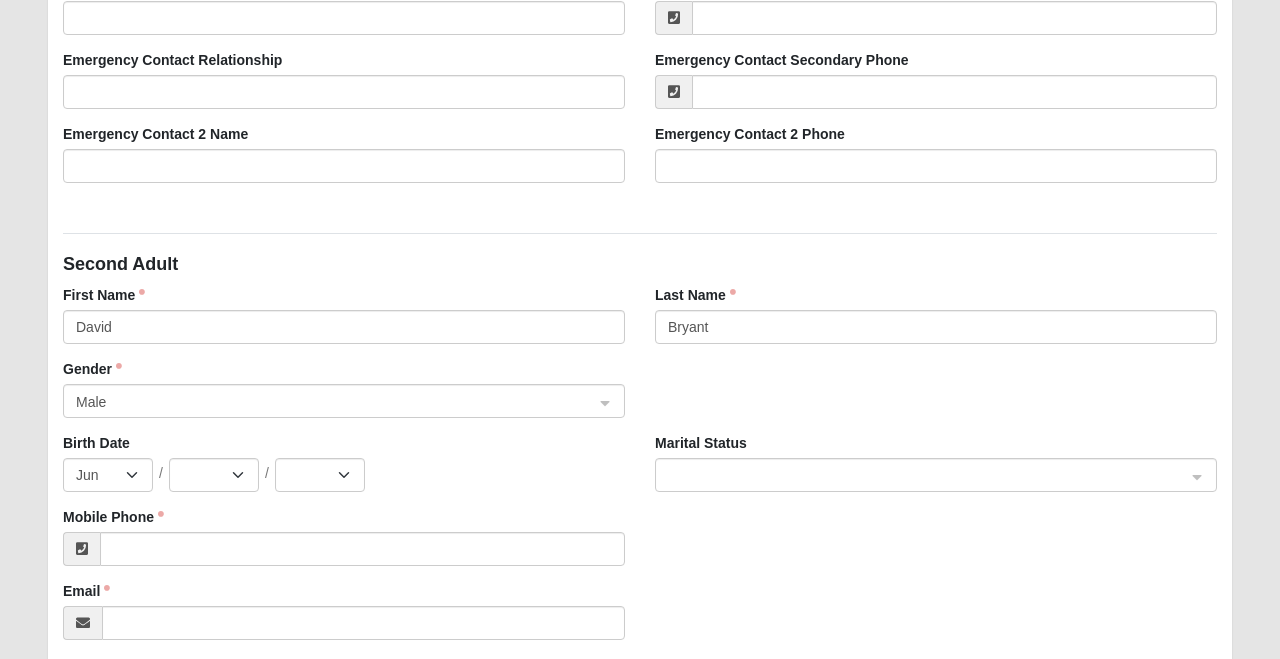 click on "Birth Date    Jan Feb Mar Apr May Jun Jul Aug Sep Oct Nov Dec / 1 2 3 4 5 6 7 8 9 10 11 12 13 14 15 16 17 18 19 20 21 22 23 24 25 26 27 28 29 30 31 / 2025 2024 2023 2022 2021 2020 2019 2018 2017 2016 2015 2014 2013 2012 2011 2010 2009 2008 2007 2006 2005 2004 2003 2002 2001 2000 1999 1998 1997 1996 1995 1994 1993 1992 1991 1990 1989 1988 1987 1986 1985 1984 1983 1982 1981 1980 1979 1978 1977 1976 1975 1974 1973 1972 1971 1970 1969 1968 1967 1966 1965 1964 1963 1962 1961 1960 1959 1958 1957 1956 1955 1954 1953 1952 1951 1950 1949 1948 1947 1946 1945 1944 1943 1942 1941 1940 1939 1938 1937 1936 1935 1934 1933 1932 1931 1930 1929 1928 1927 1926 1925 1924 1923 1922 1921 1920 1919 1918 1917 1916 1915 1914 1913 1912 1911 1910 1909 1908 1907 1906 1905 1904 1903 1902 1901 1900" at bounding box center (344, 470) 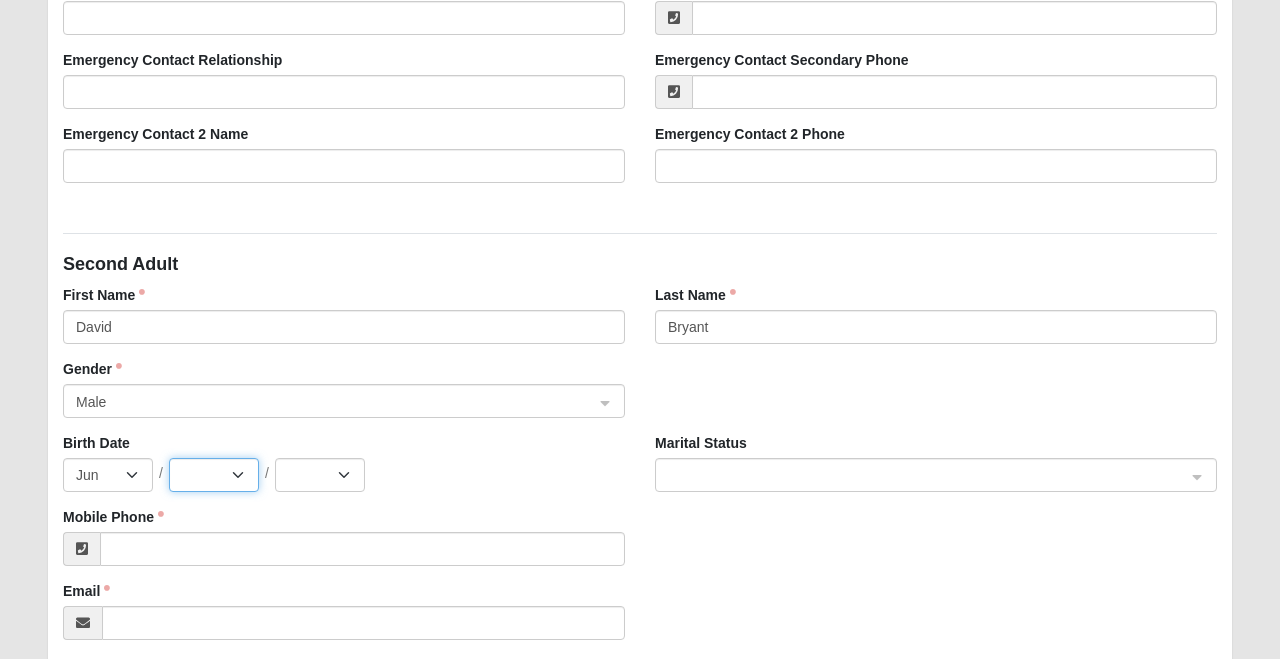 select on "6" 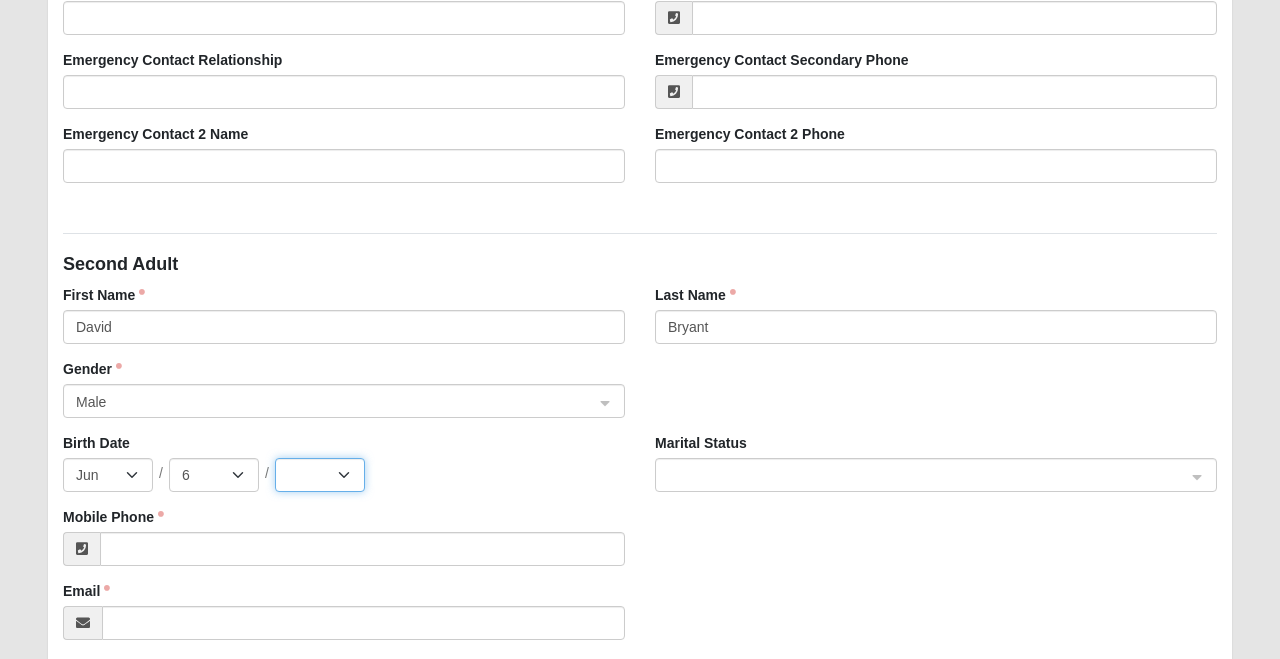 select on "1993" 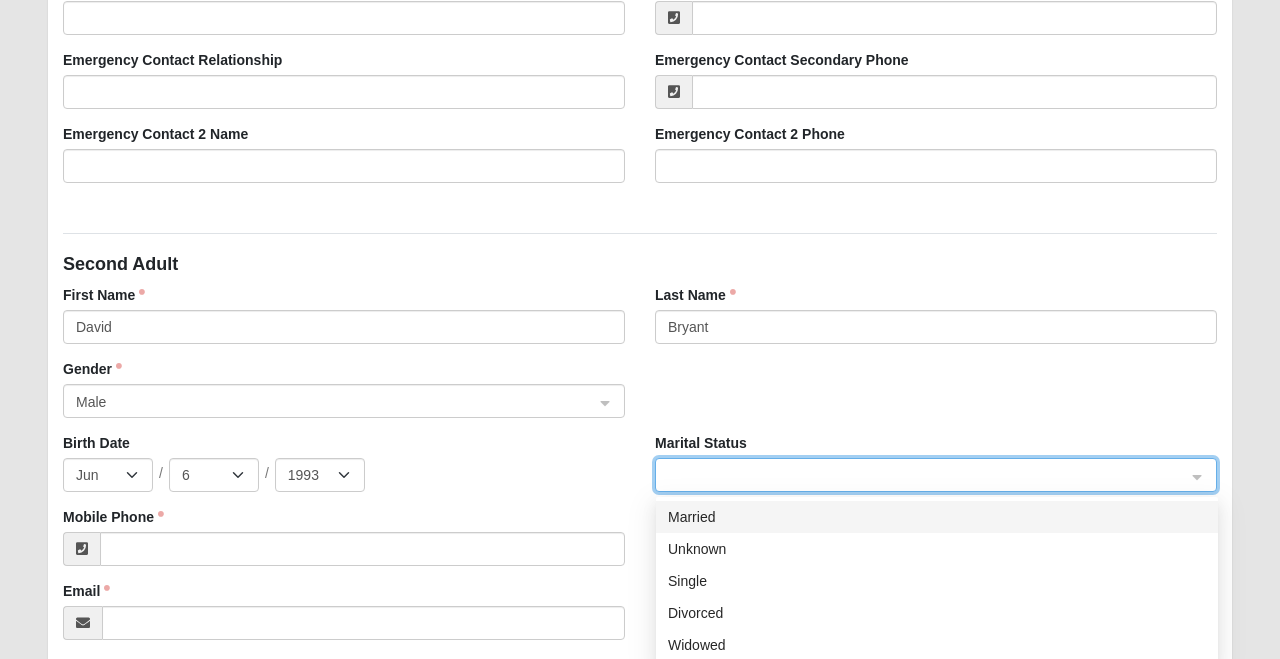 click at bounding box center (929, 474) 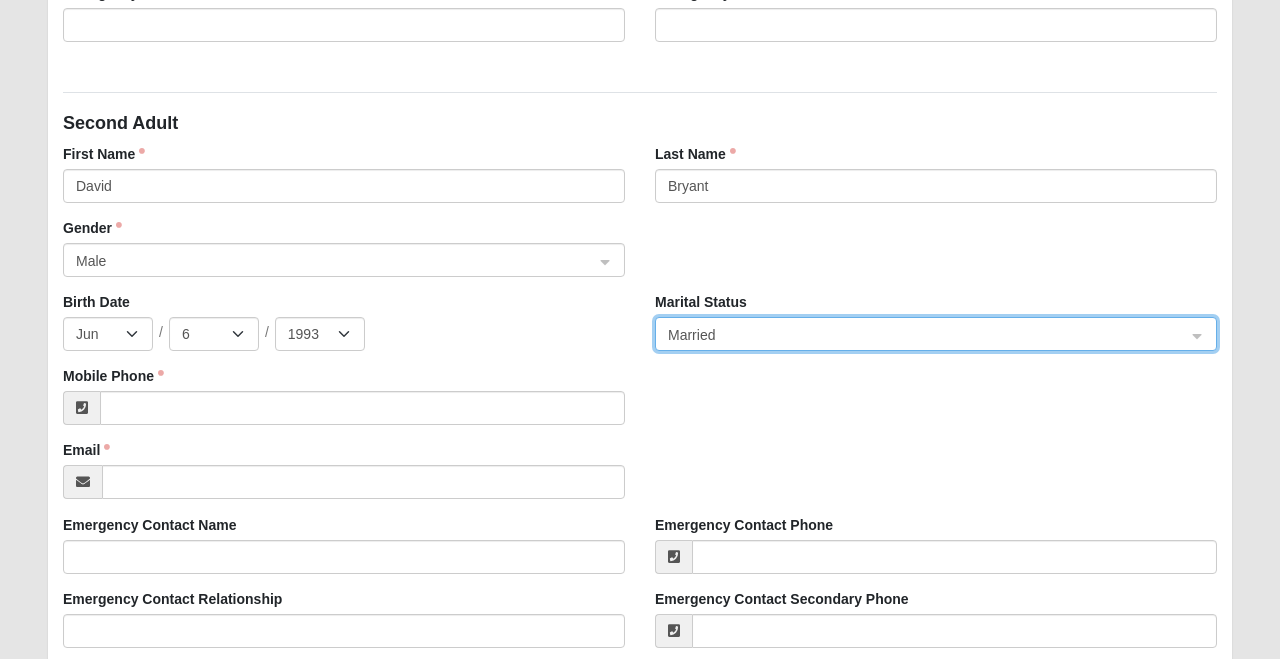 scroll, scrollTop: 1021, scrollLeft: 0, axis: vertical 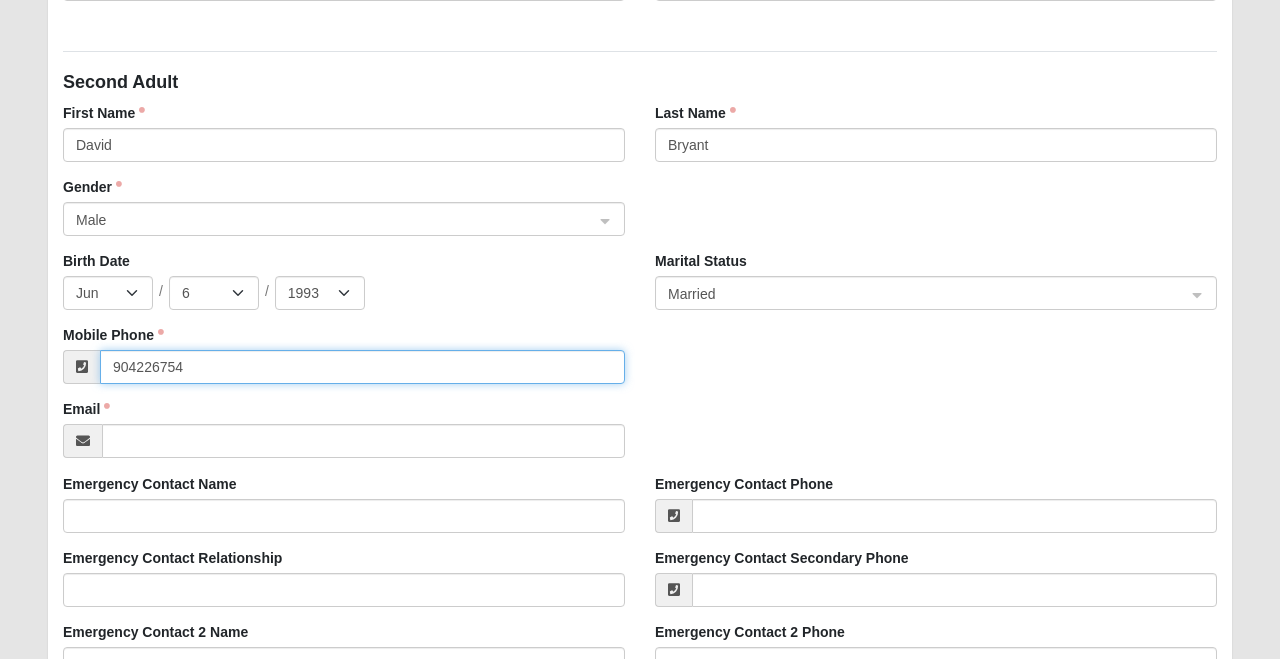 type on "(904) [PHONE]" 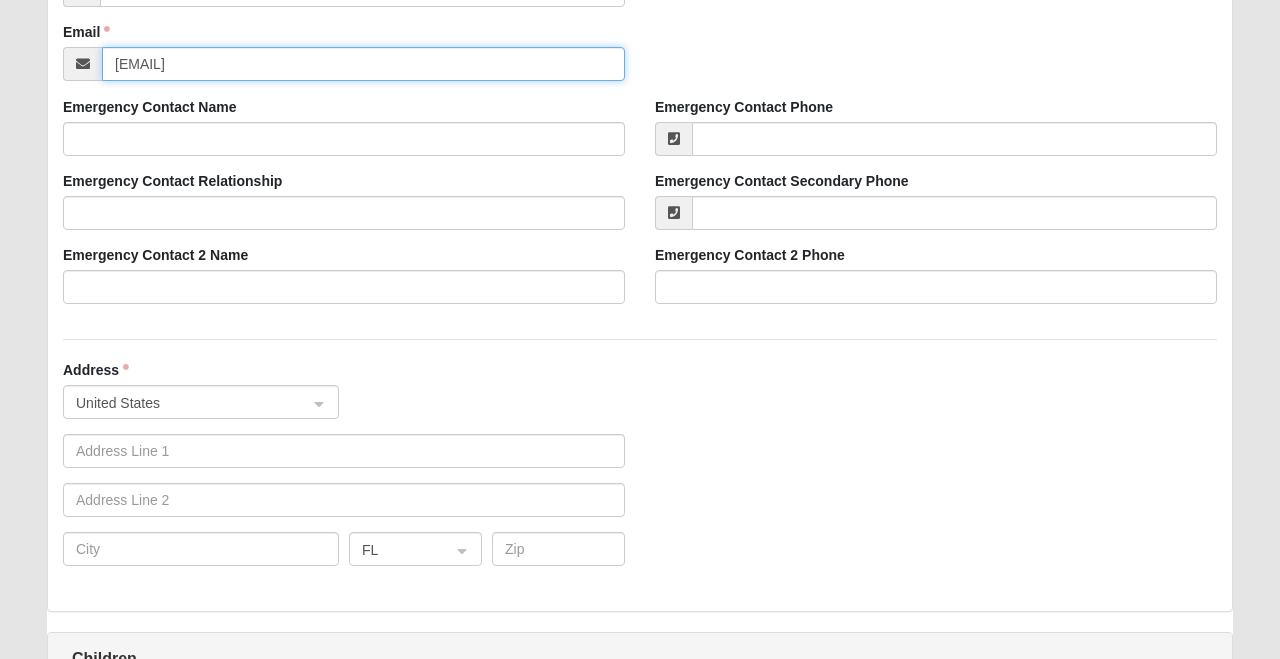 scroll, scrollTop: 1507, scrollLeft: 0, axis: vertical 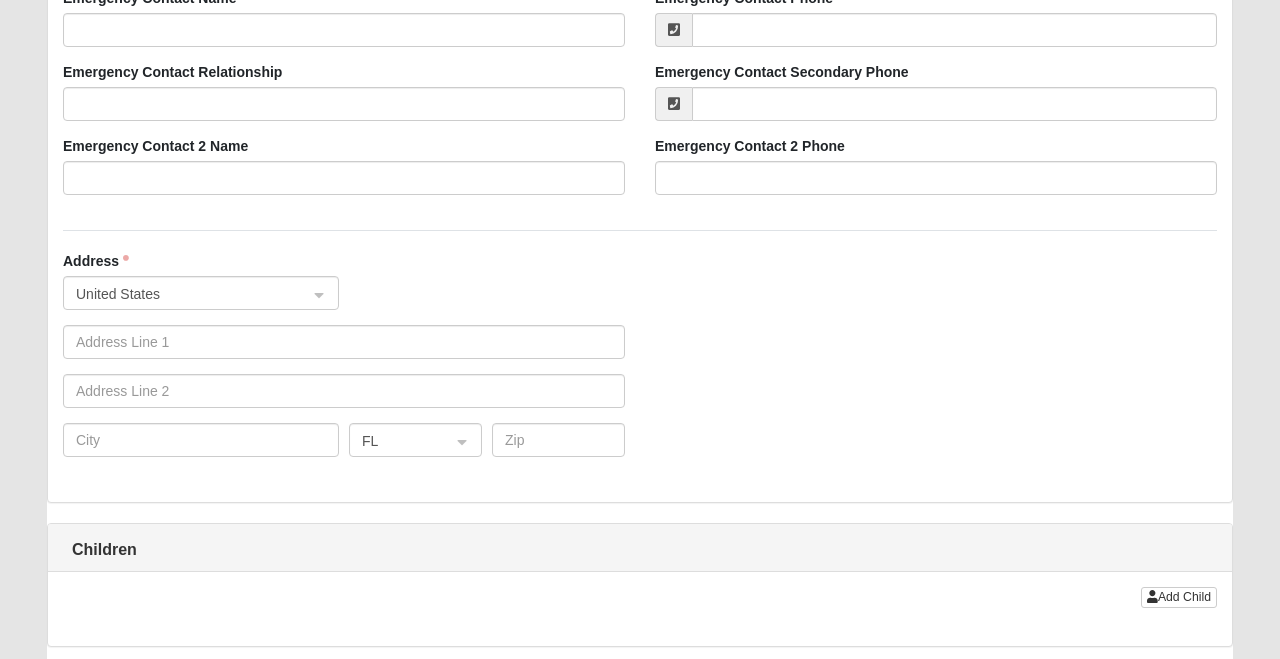 type on "[EMAIL]" 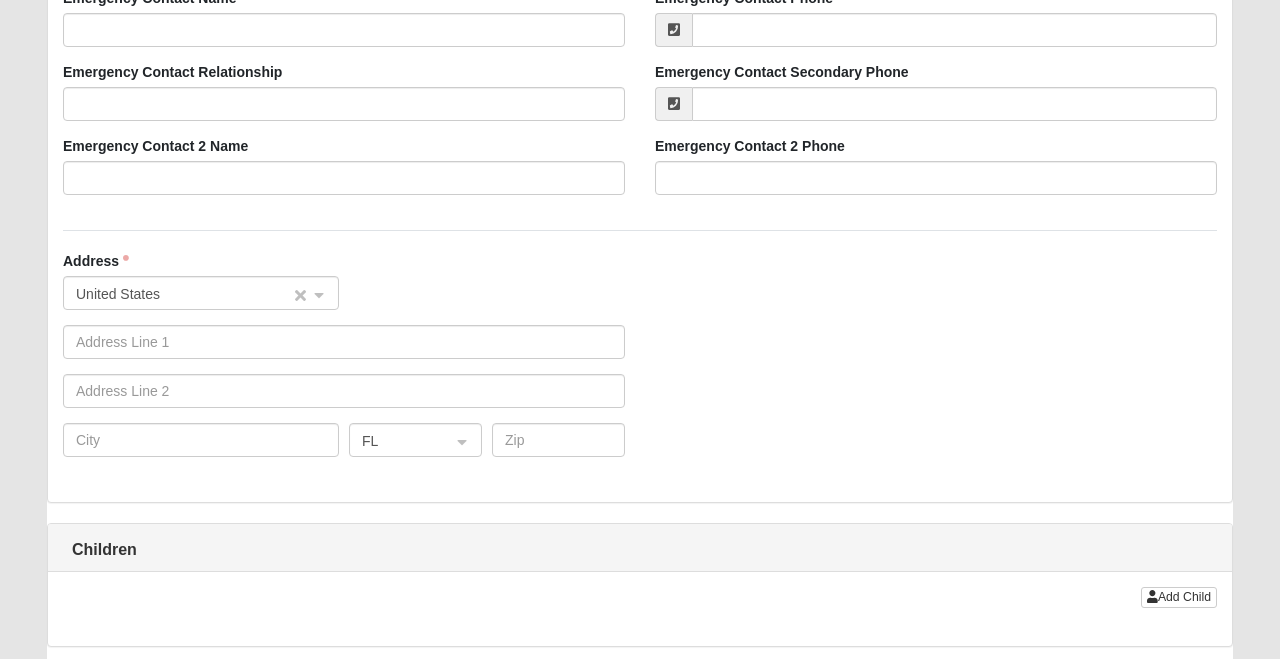 click on "United States" 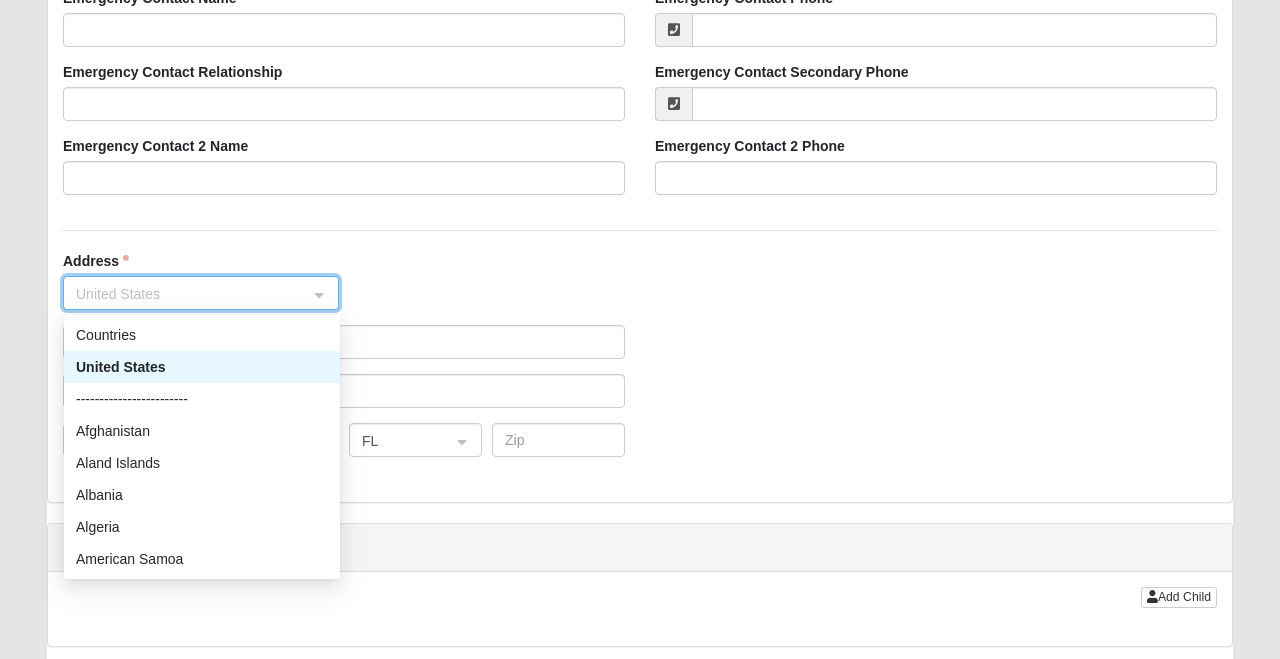 click on "United States" at bounding box center (202, 367) 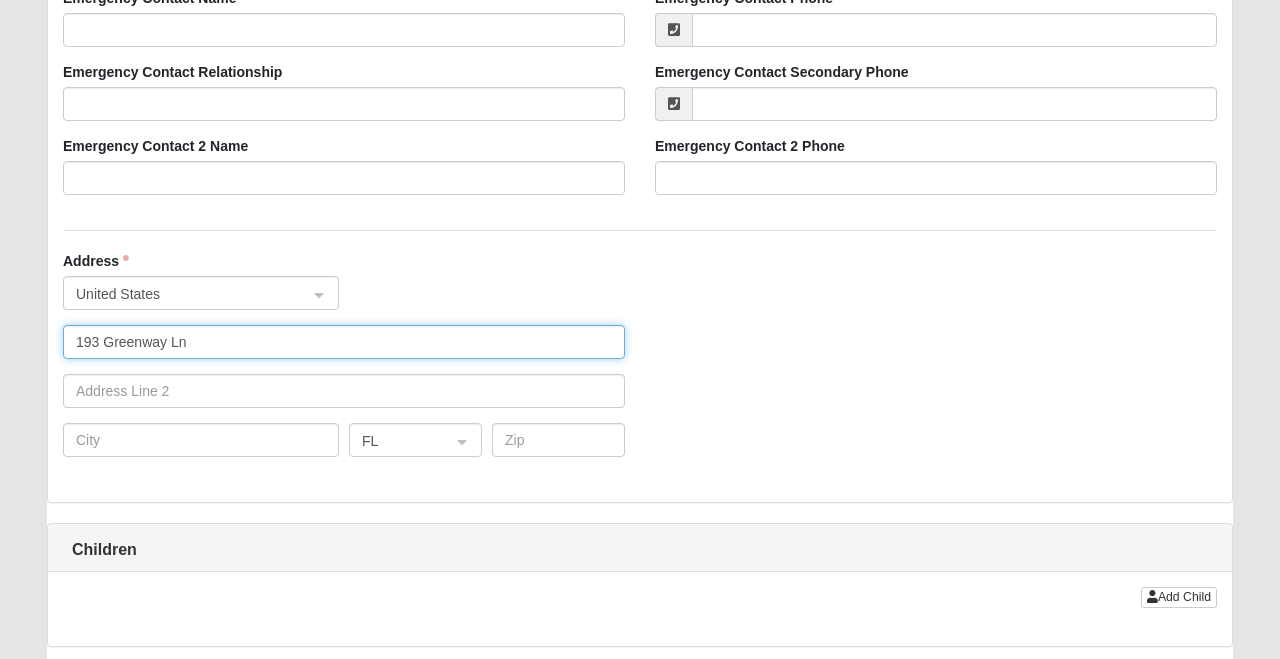 type on "193 Greenway Ln" 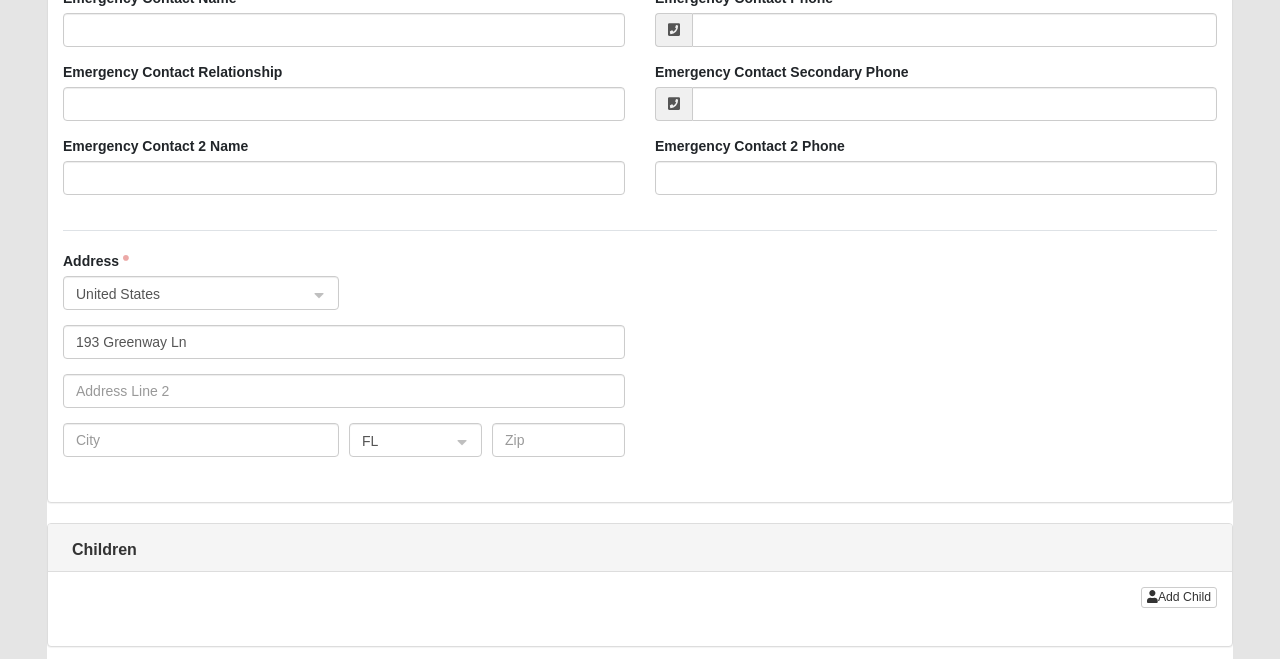 click at bounding box center [201, 440] 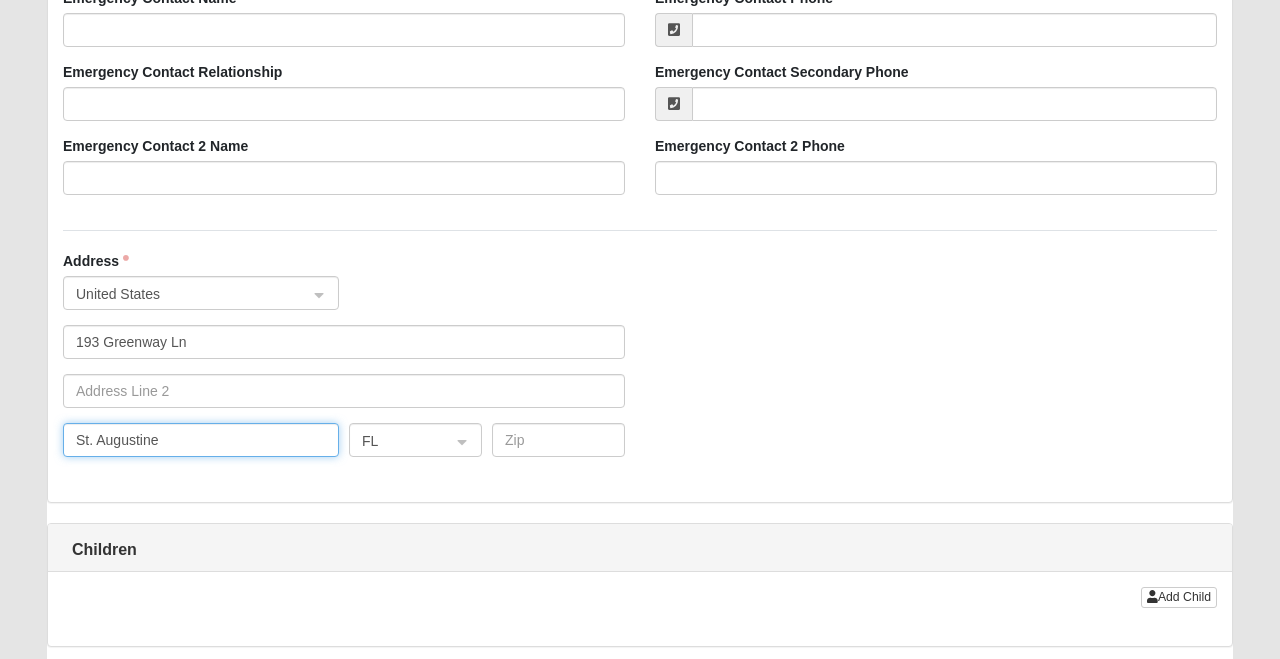 type on "St. Augustine" 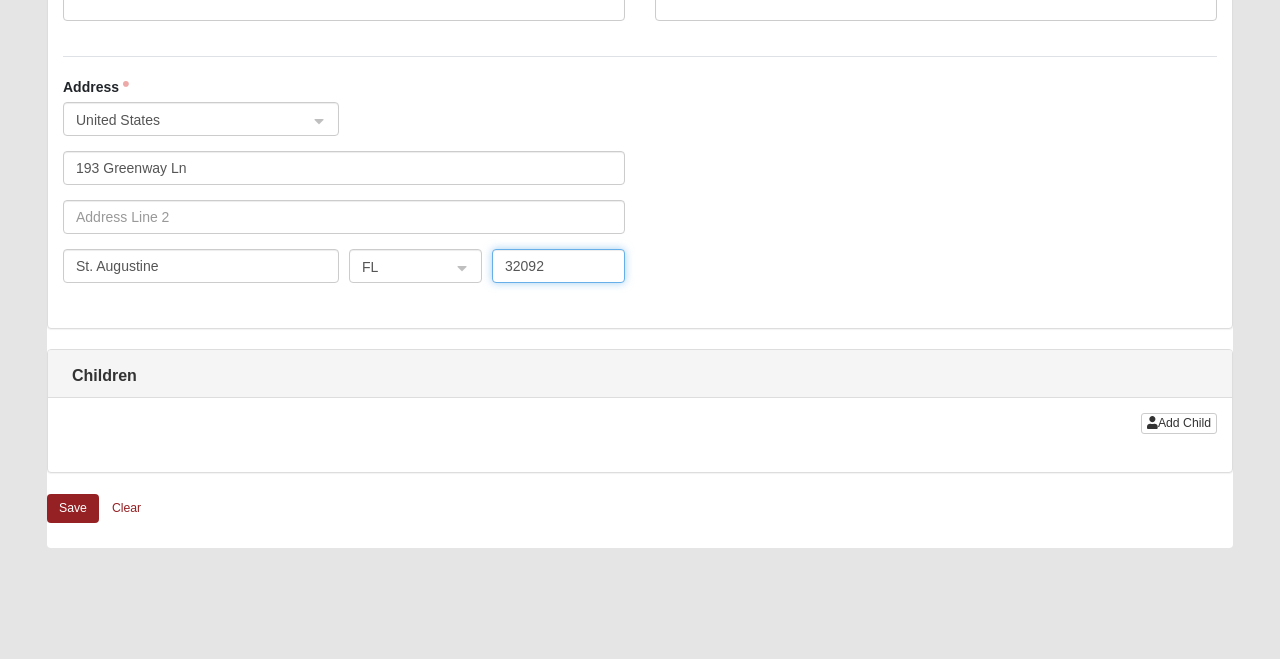 scroll, scrollTop: 1694, scrollLeft: 0, axis: vertical 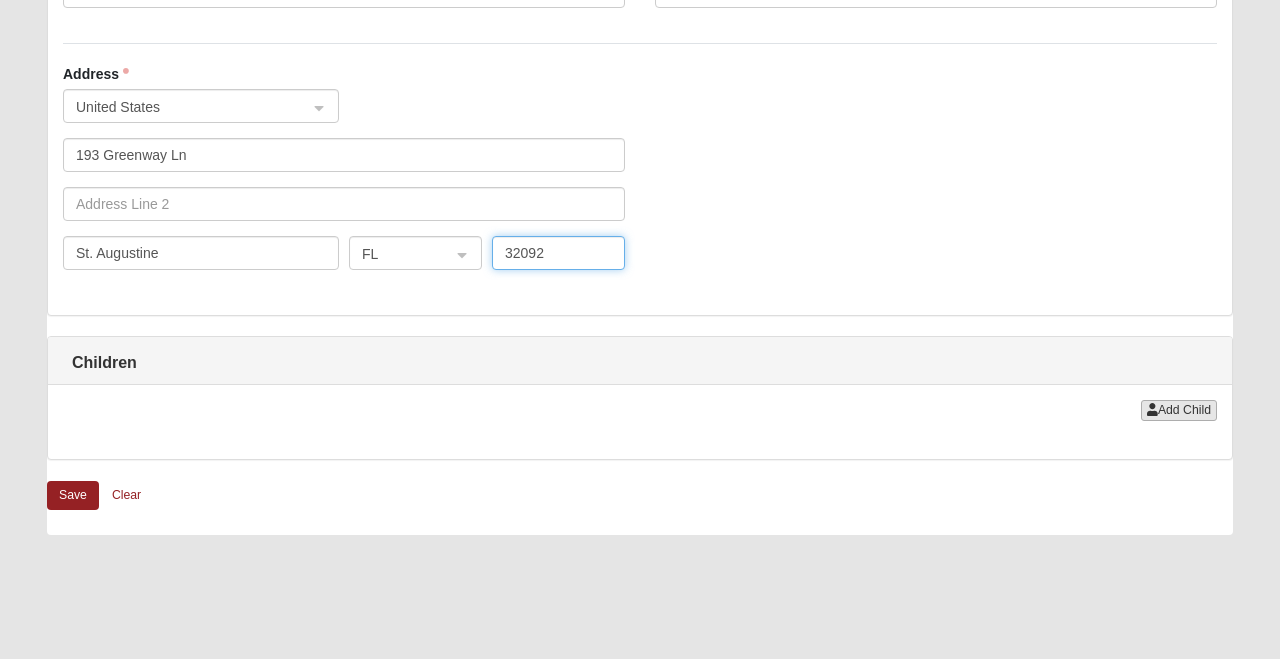 type on "32092" 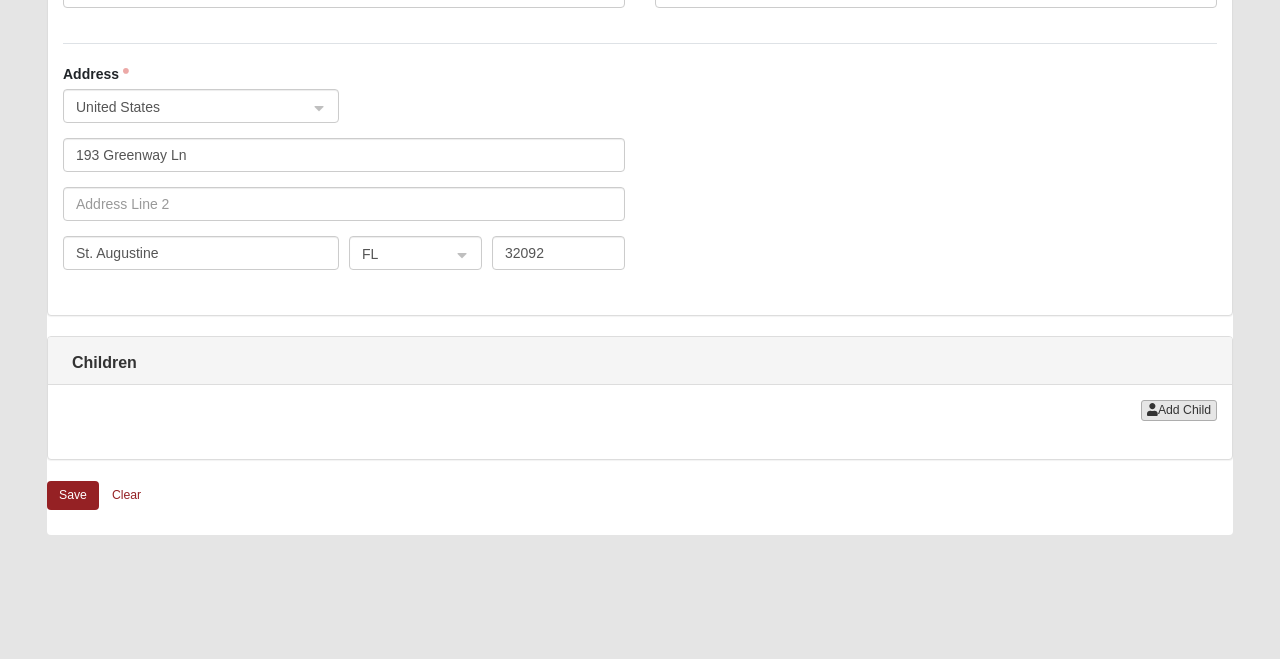 click on "Add Child" 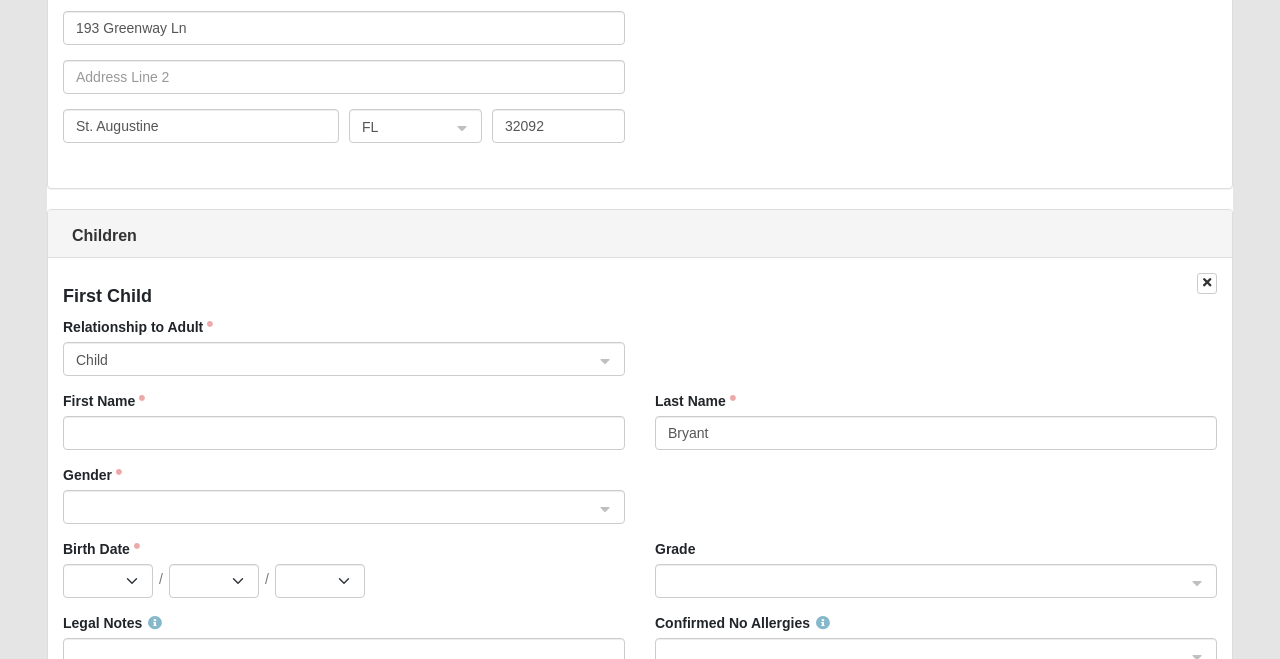 scroll, scrollTop: 1865, scrollLeft: 0, axis: vertical 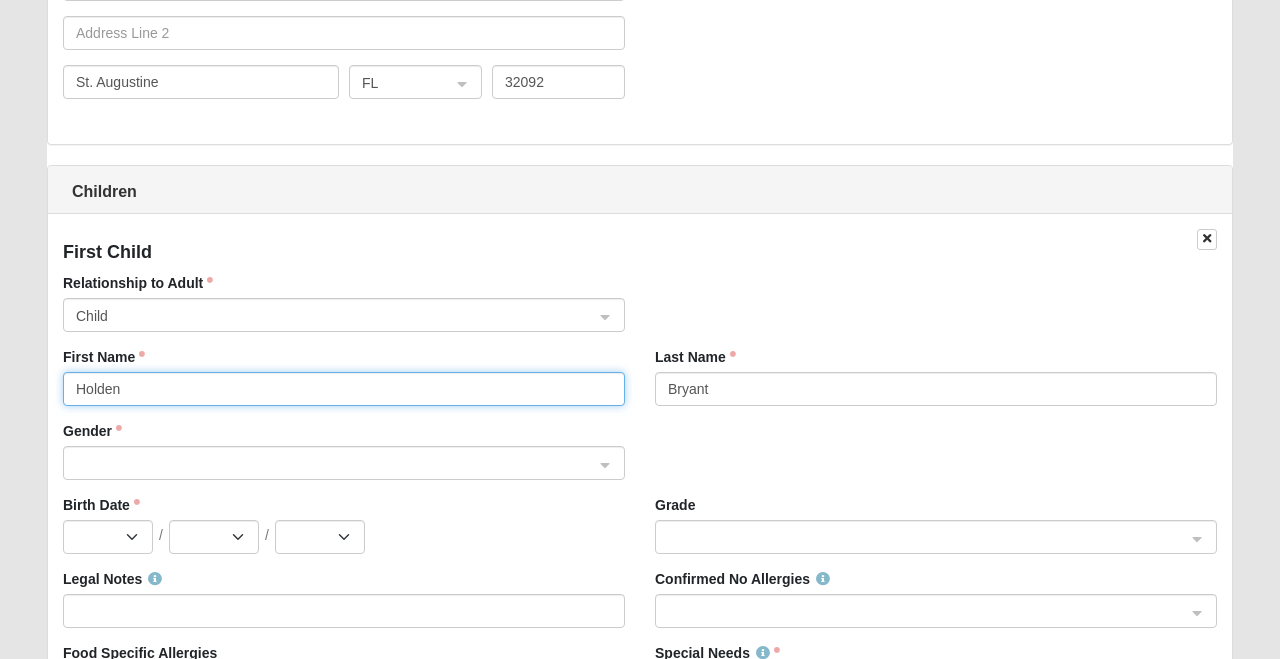 type on "Holden" 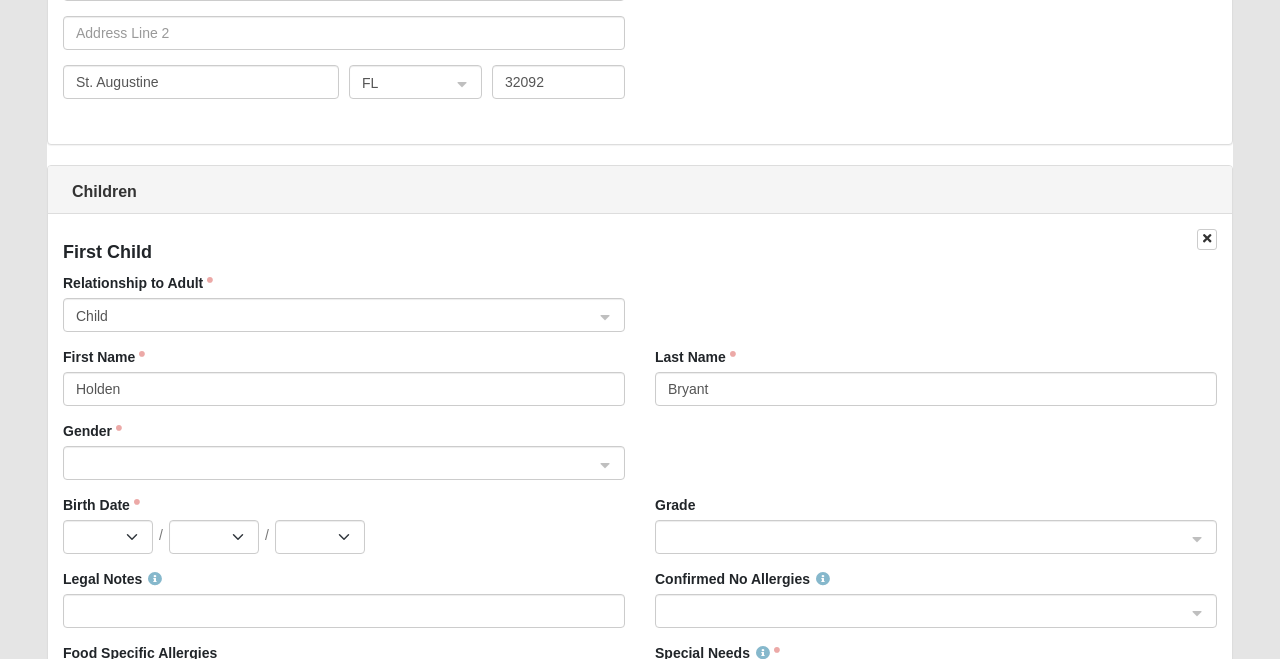 click on "Relationship to Adult    Child" at bounding box center [344, 310] 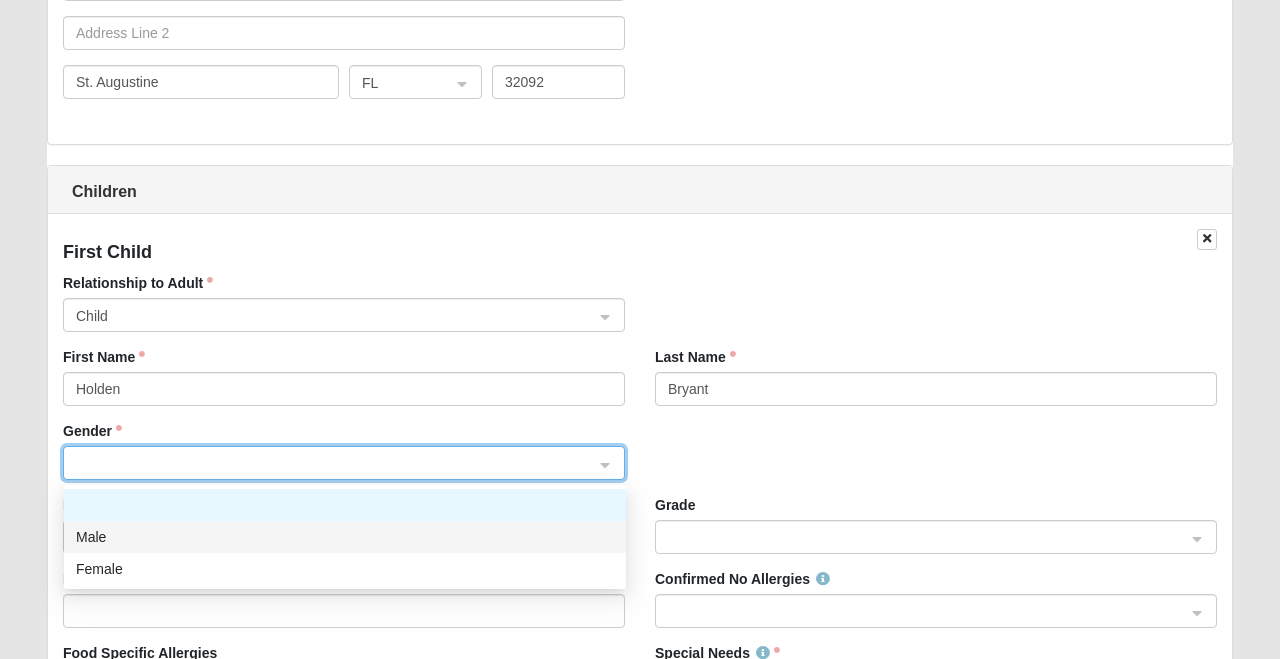 click on "Male" at bounding box center (345, 537) 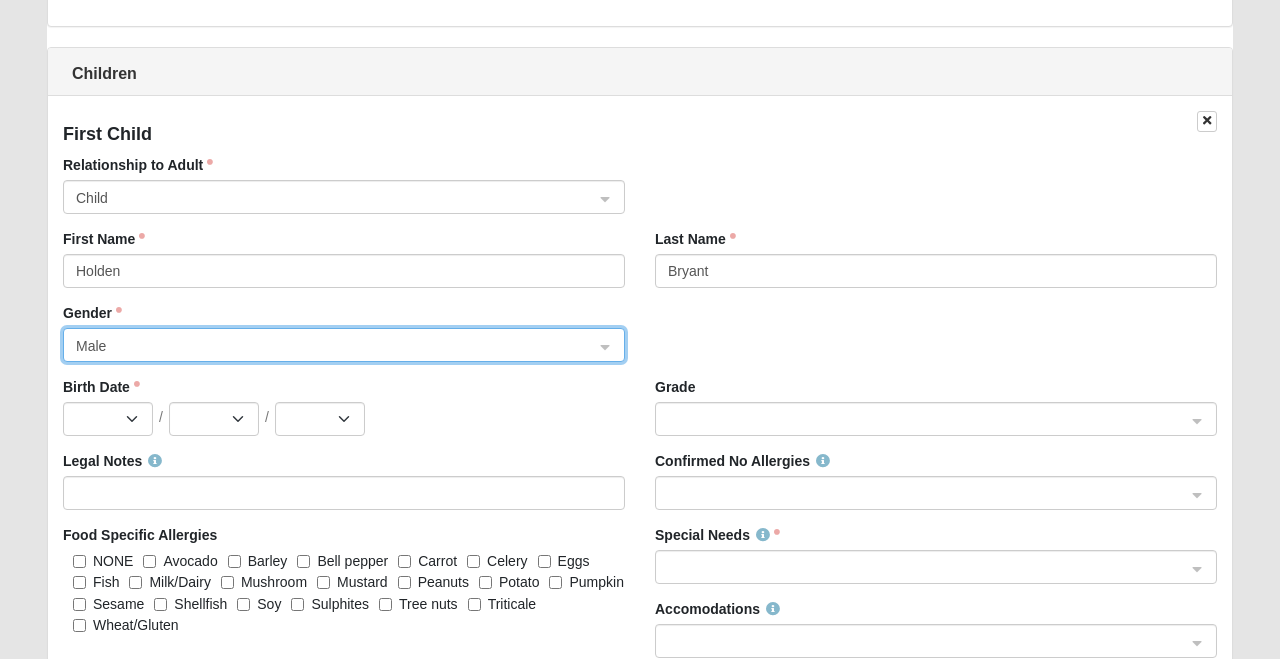 scroll, scrollTop: 2038, scrollLeft: 0, axis: vertical 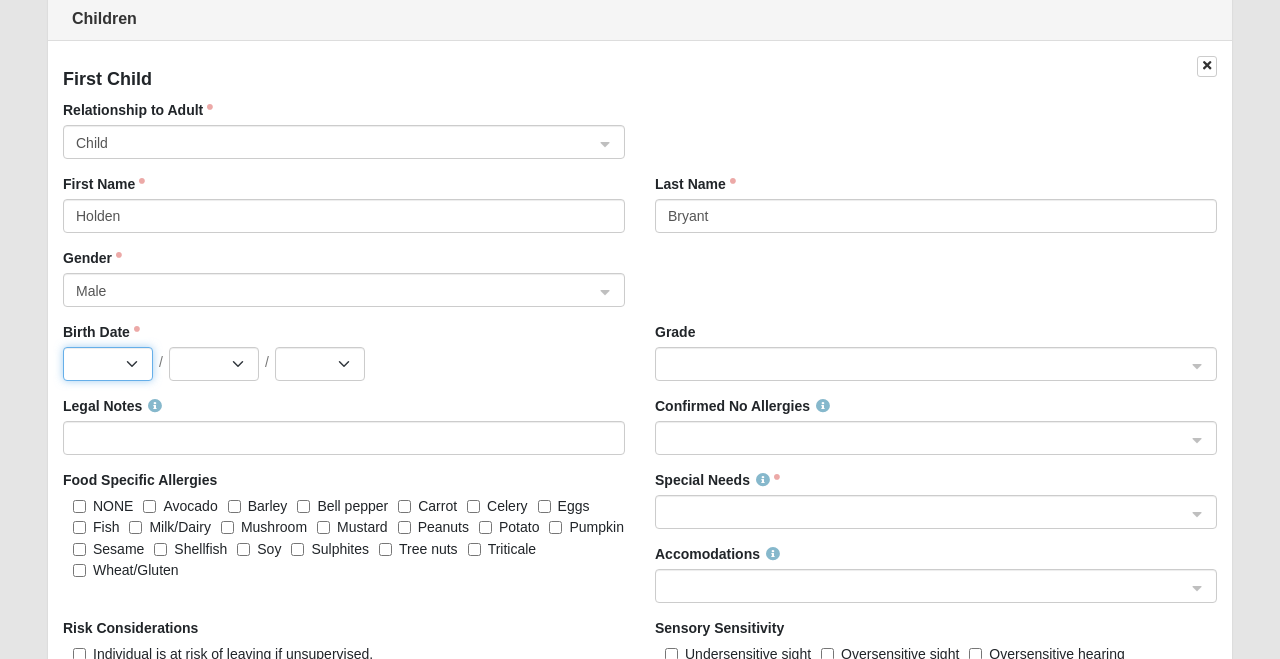 select on "11" 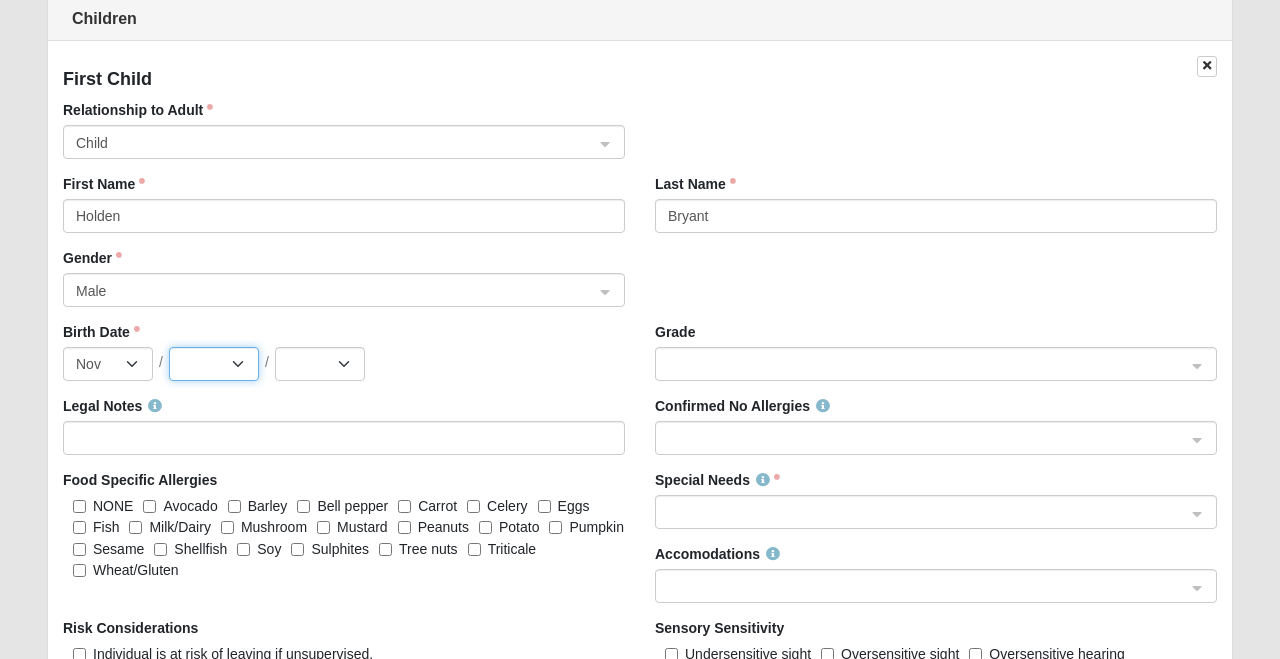 select on "7" 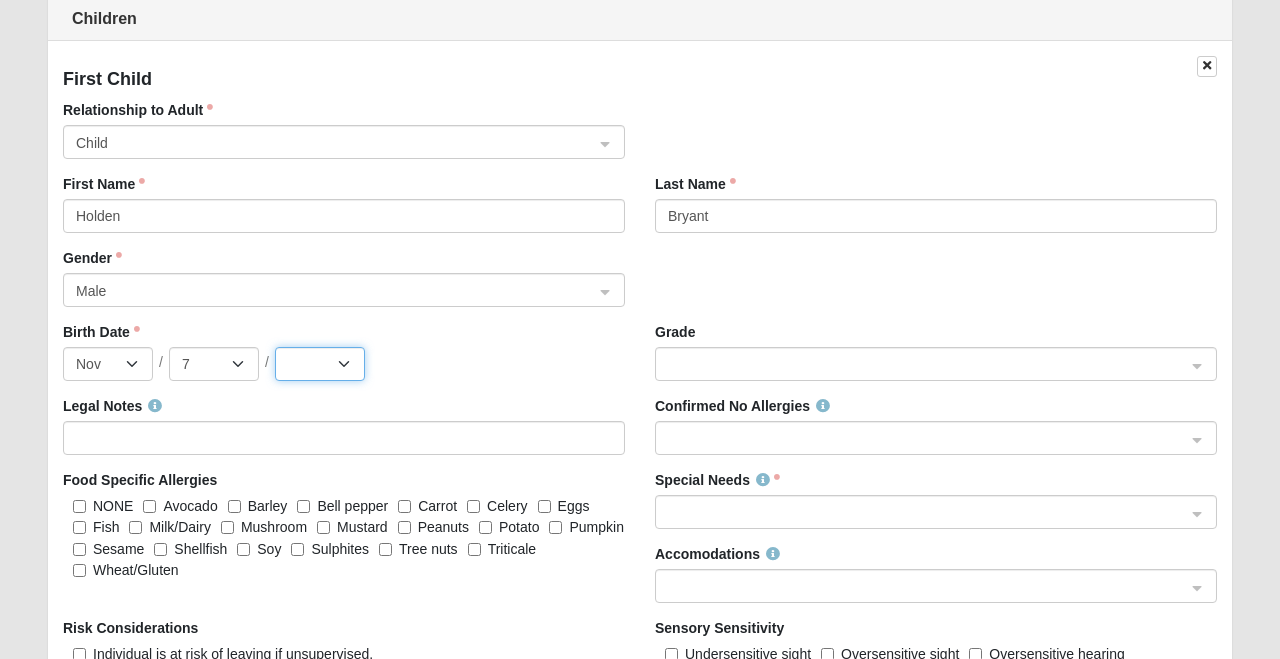 select on "2023" 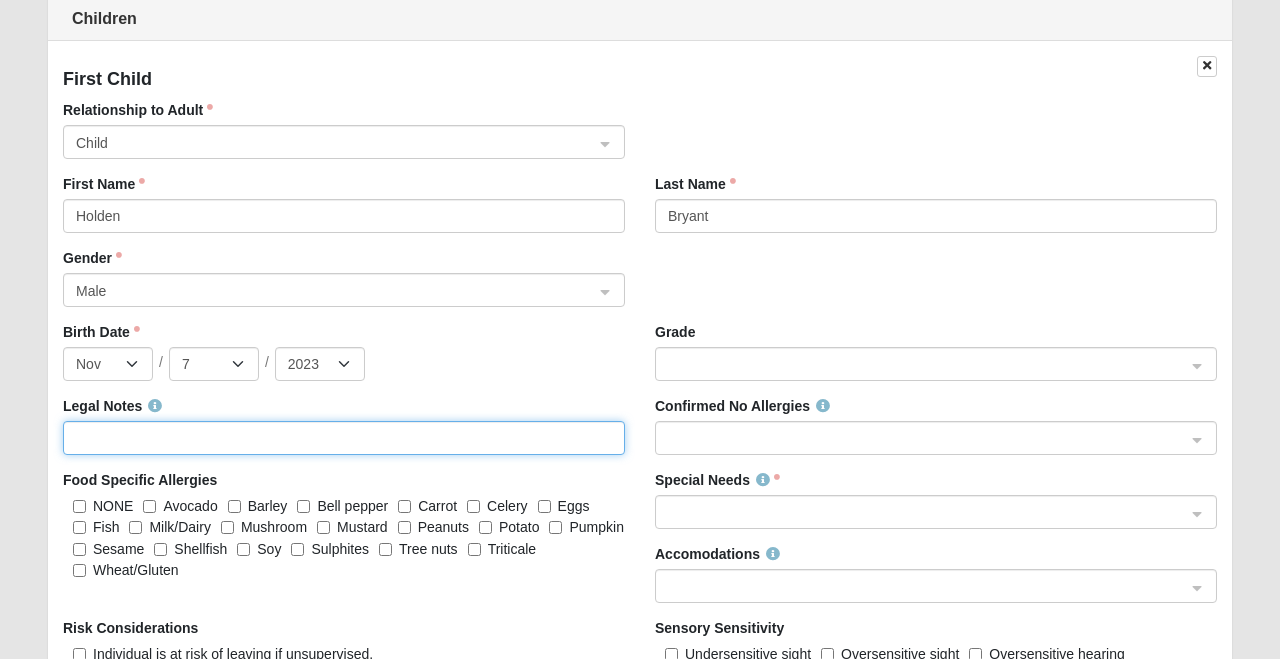 click on "Legal Notes" 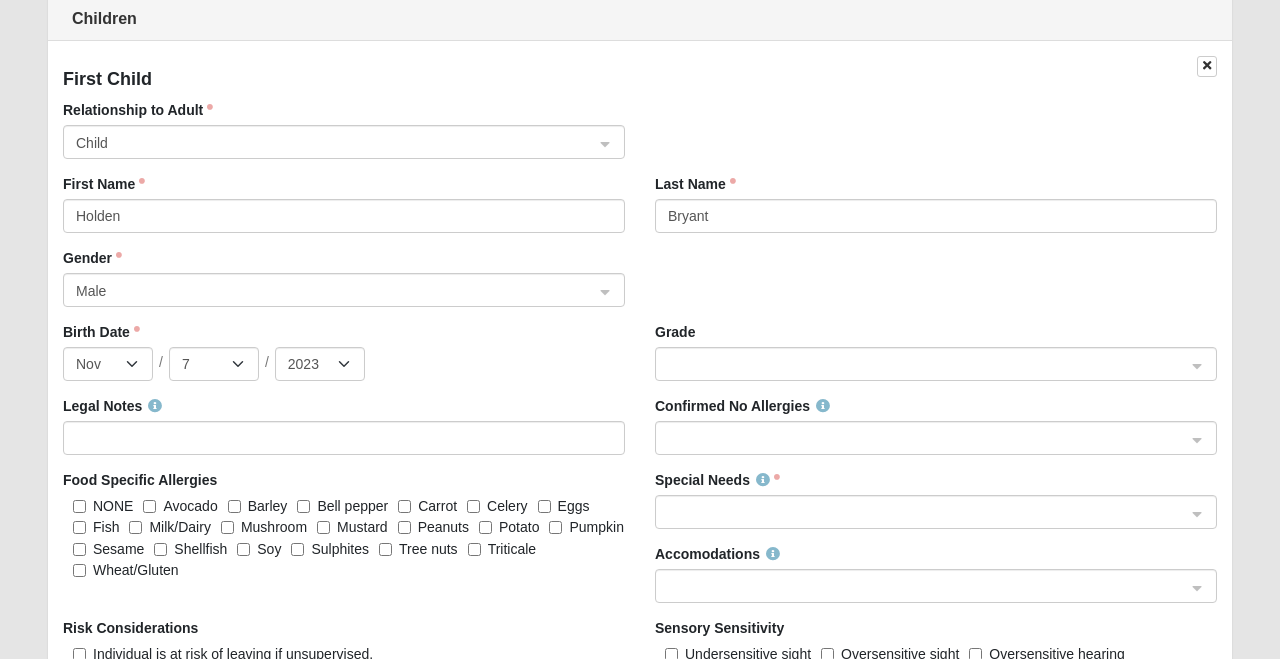 click on "Jan Feb Mar Apr May Jun Jul Aug Sep Oct Nov Dec / 1 2 3 4 5 6 7 8 9 10 11 12 13 14 15 16 17 18 19 20 21 22 23 24 25 26 27 28 29 30 / 2025 2024 2023 2022 2021 2020 2019 2018 2017 2016 2015 2014 2013 2012 2011 2010 2009 2008 2007 2006 2005 2004 2003 2002 2001 2000 1999 1998 1997 1996 1995 1994 1993 1992 1991 1990 1989 1988 1987 1986 1985 1984 1983 1982 1981 1980 1979 1978 1977 1976 1975 1974 1973 1972 1971 1970 1969 1968 1967 1966 1965 1964 1963 1962 1961 1960 1959 1958 1957 1956 1955 1954 1953 1952 1951 1950 1949 1948 1947 1946 1945 1944 1943 1942 1941 1940 1939 1938 1937 1936 1935 1934 1933 1932 1931 1930 1929 1928 1927 1926 1925 1924 1923 1922 1921 1920 1919 1918 1917 1916 1915 1914 1913 1912 1911 1910 1909 1908 1907 1906 1905 1904 1903 1902 1901 1900" at bounding box center [344, 364] 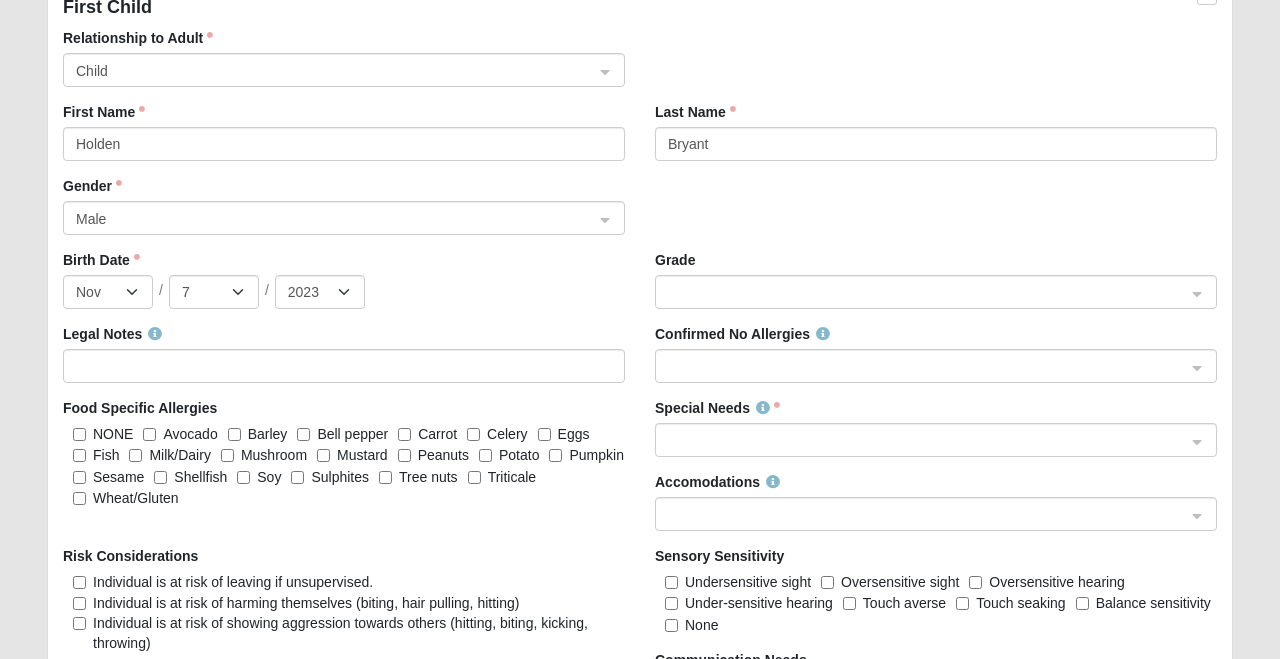 scroll, scrollTop: 2112, scrollLeft: 0, axis: vertical 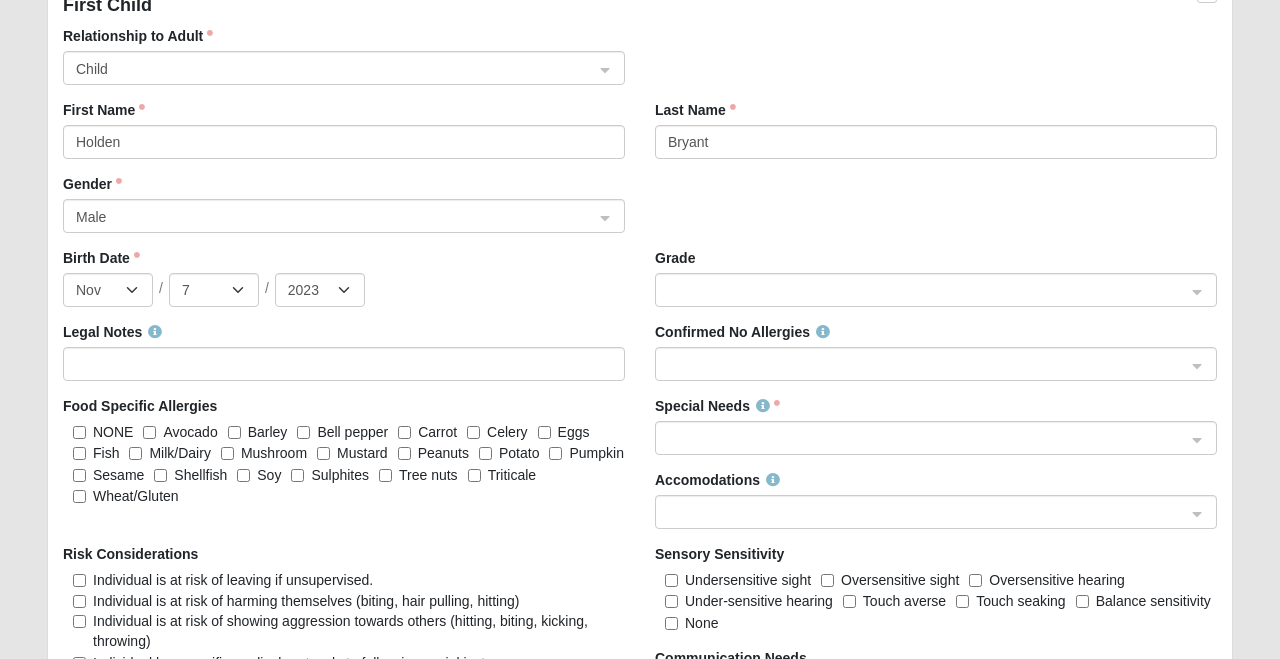 click on "NONE" at bounding box center (79, 432) 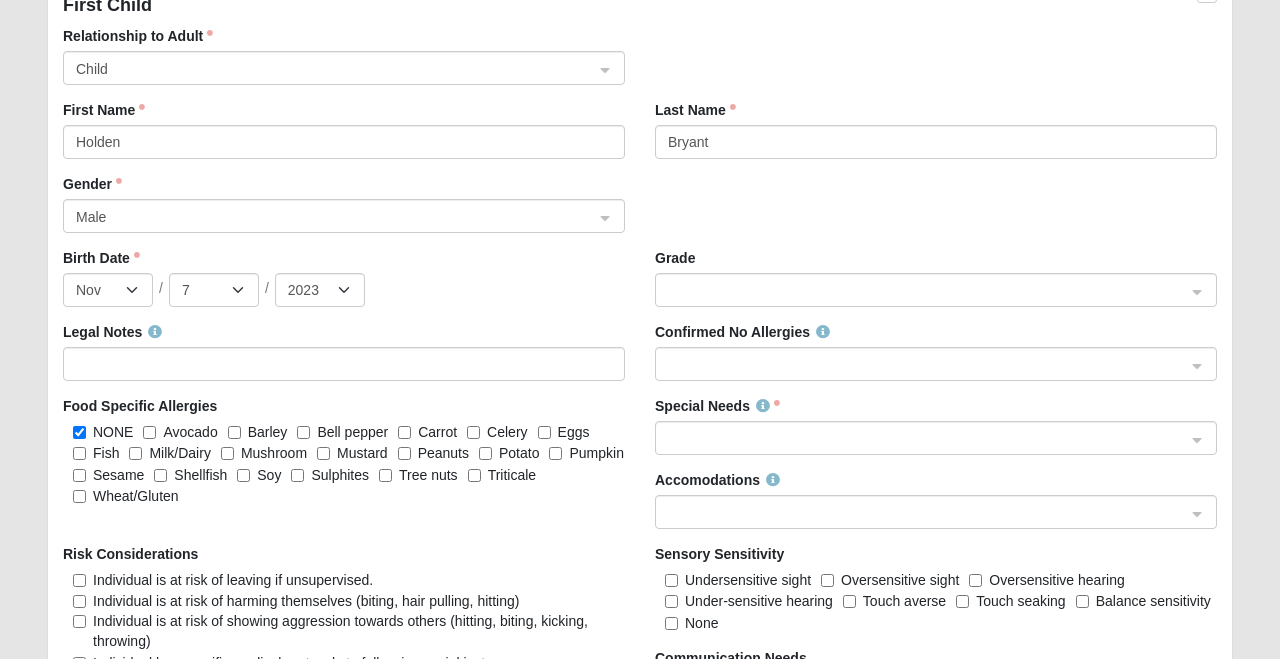 click at bounding box center [929, 289] 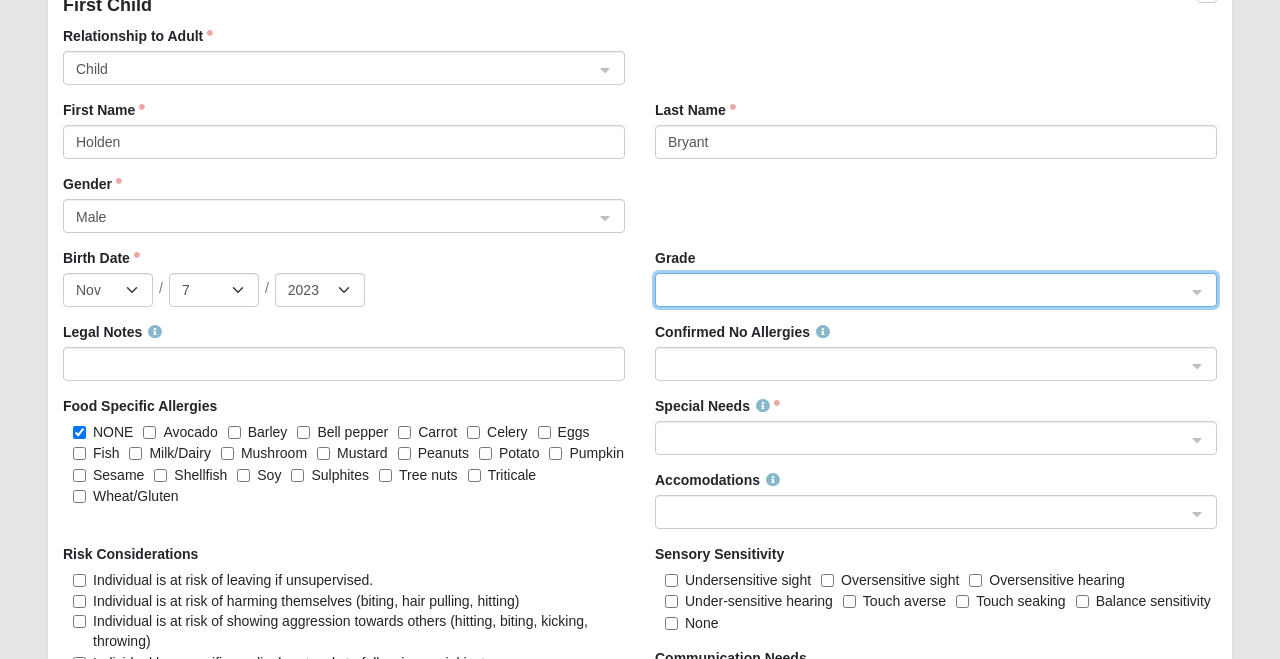 click on "Gender    Male 0 1 2   Male Female" 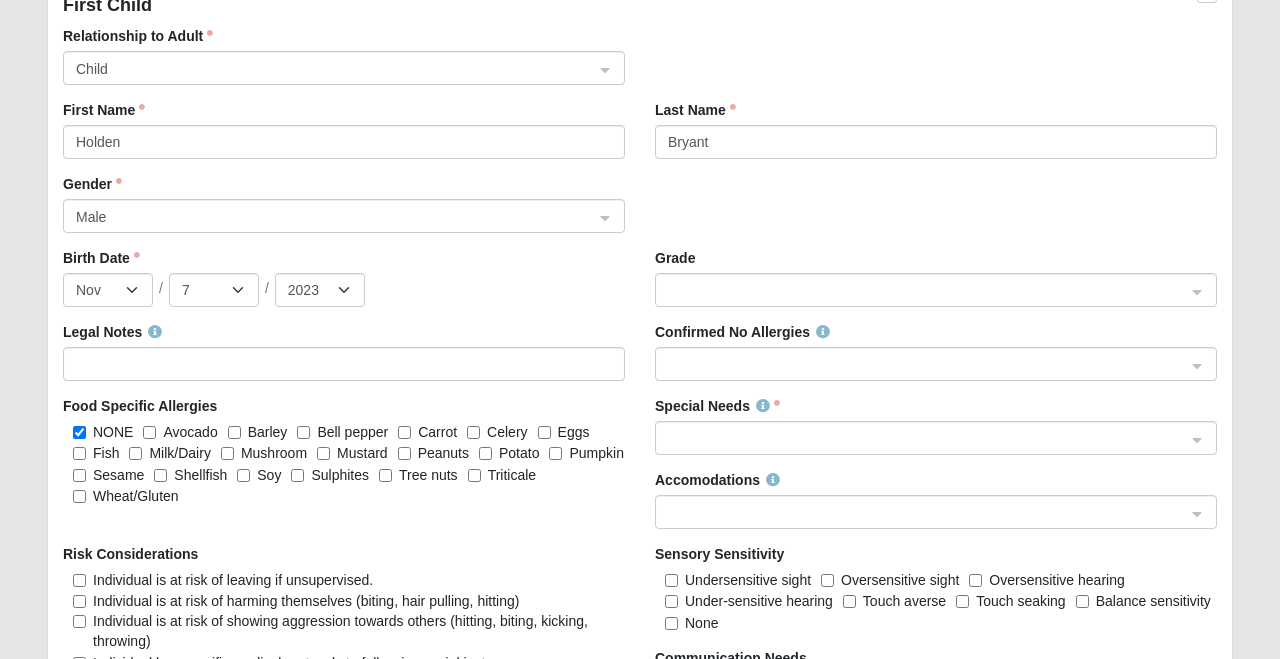 click on "Special Needs" 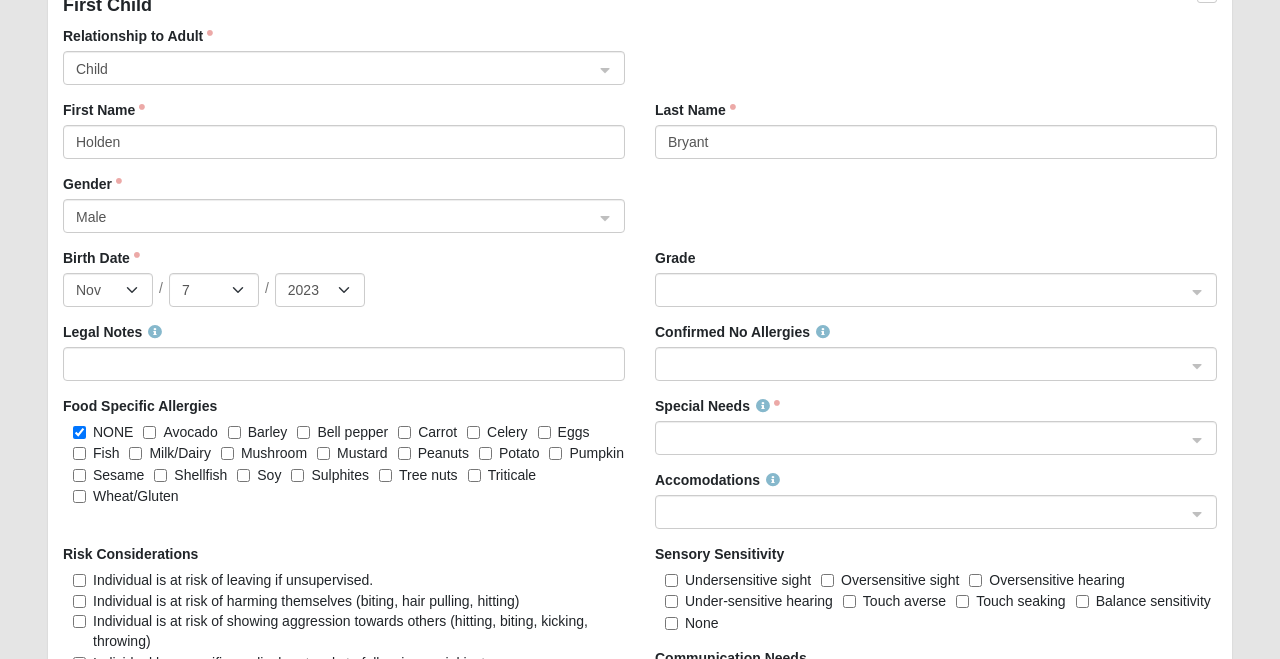 click 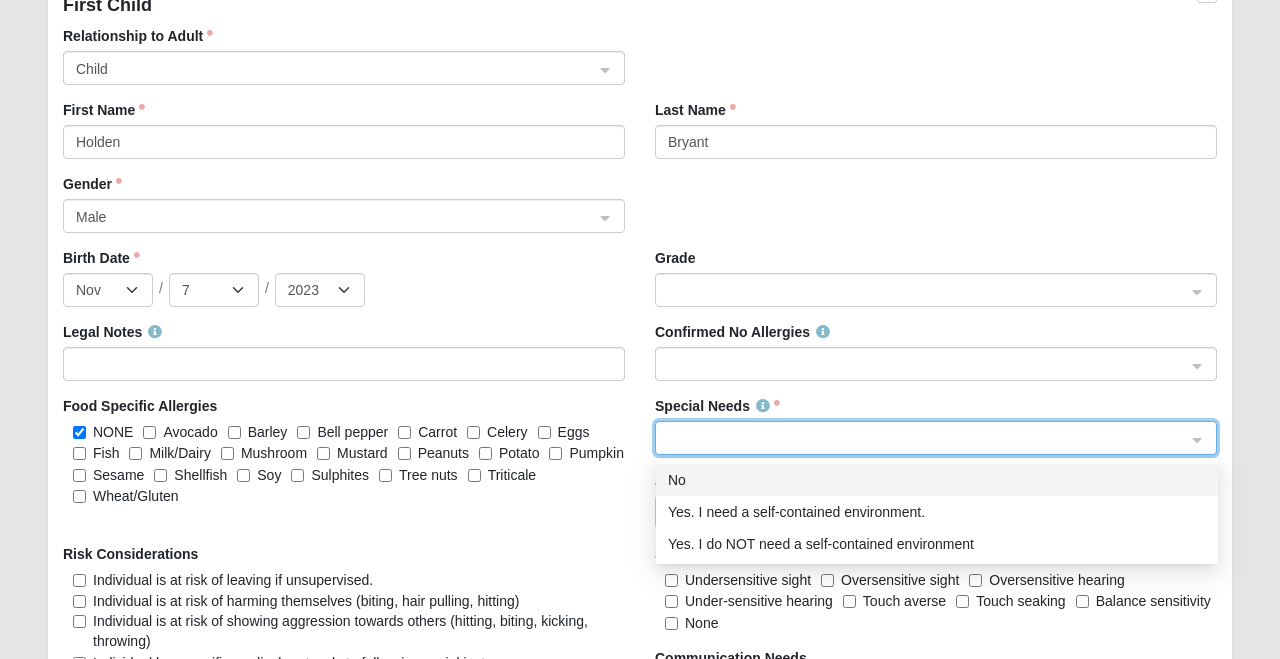 click on "No" at bounding box center (937, 480) 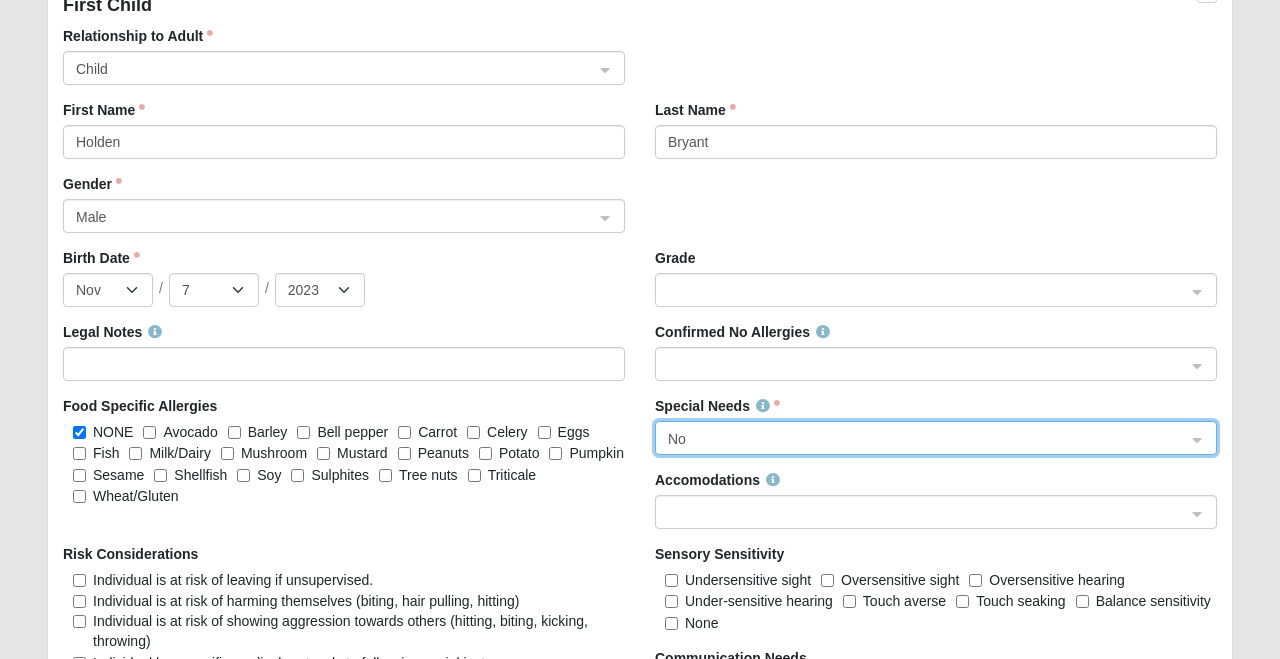 click 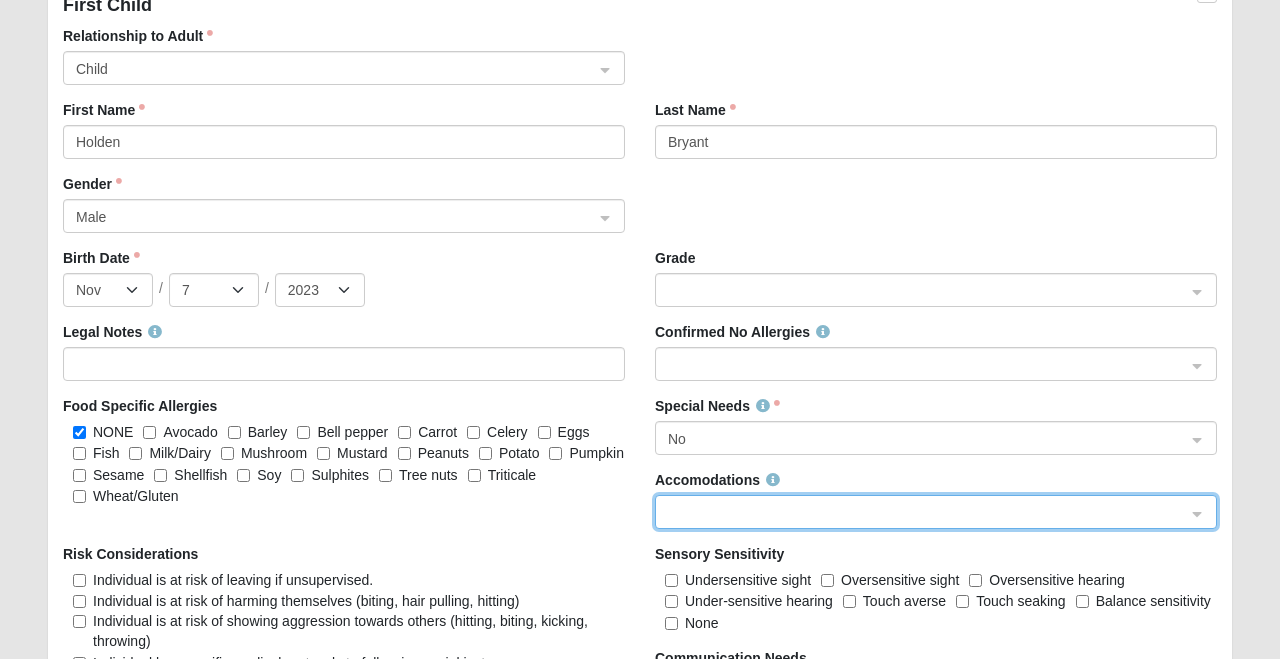 click on "Gender    Male 0 1 2   Male Female" 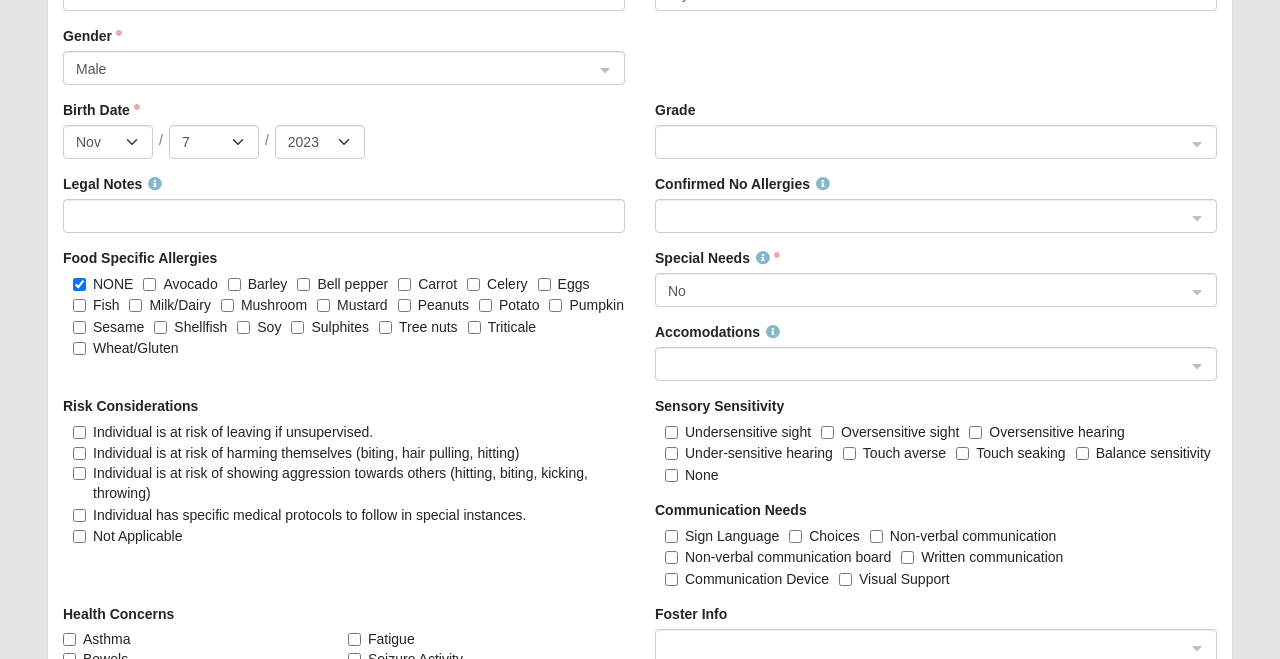 scroll, scrollTop: 2264, scrollLeft: 0, axis: vertical 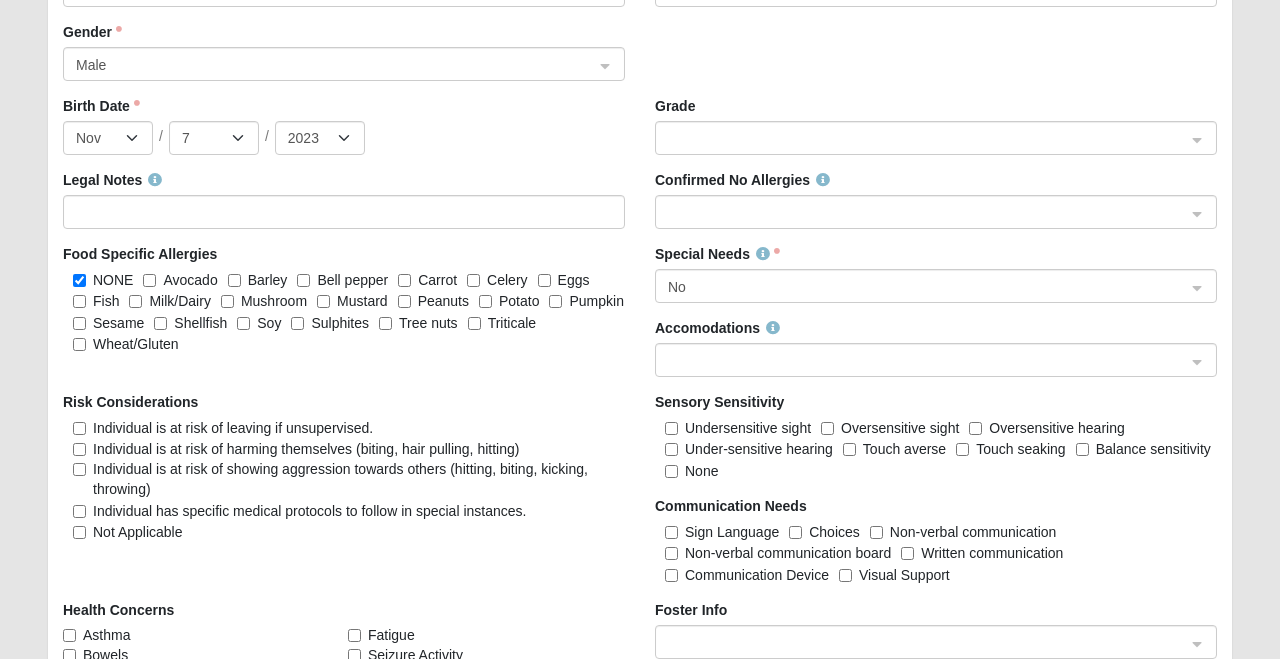 click on "None" 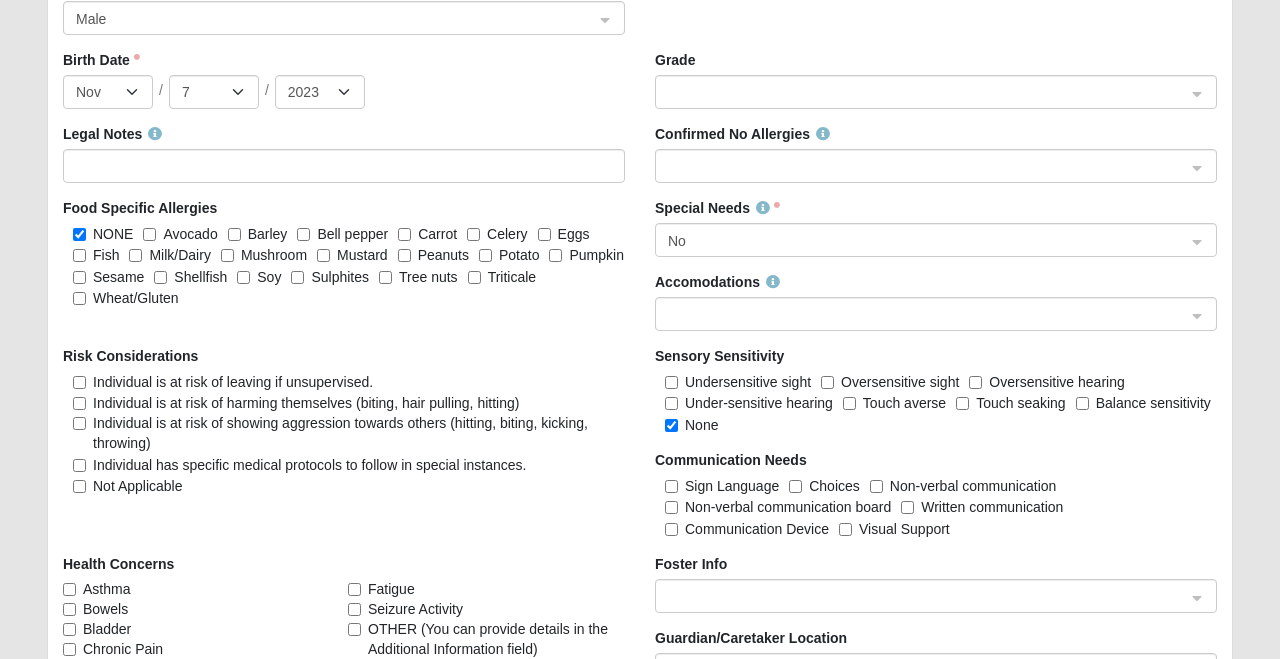 scroll, scrollTop: 2312, scrollLeft: 0, axis: vertical 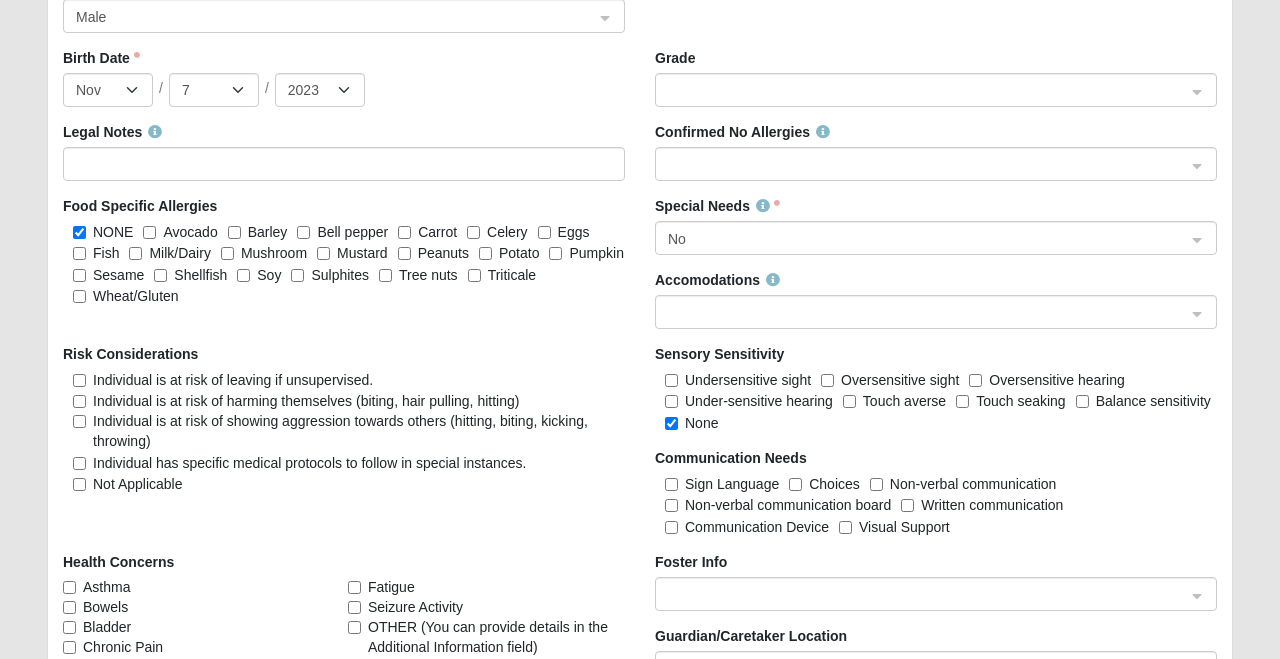 click on "Not Applicable" at bounding box center (79, 484) 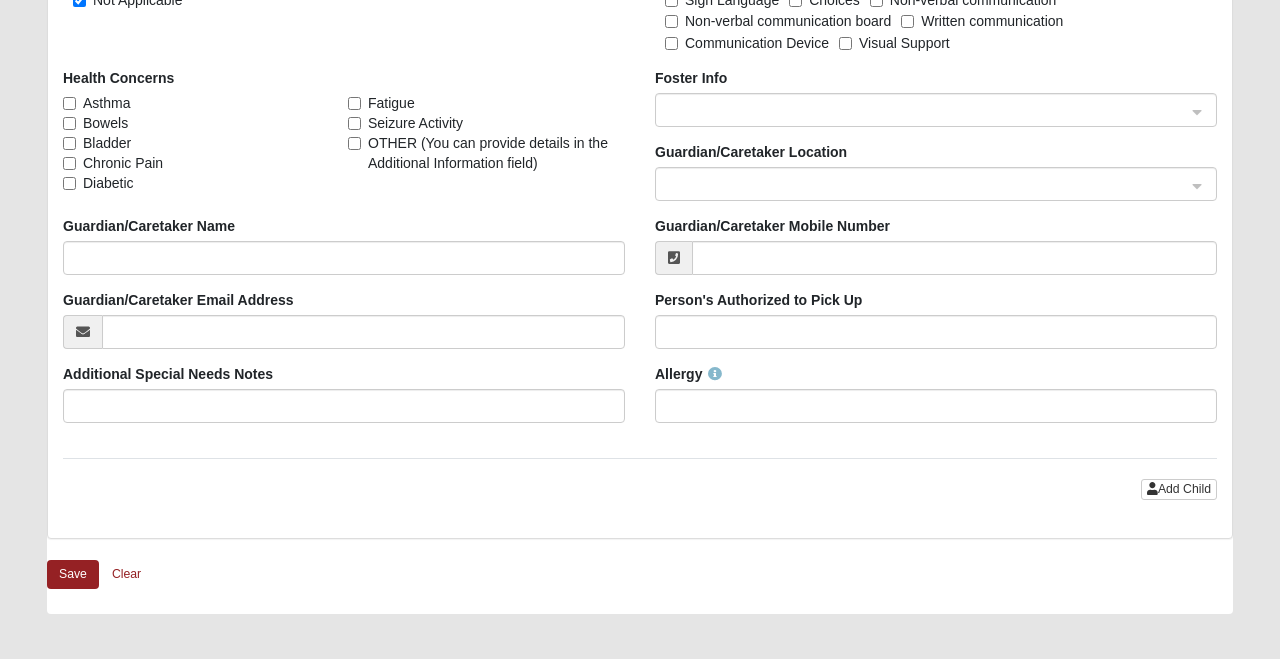 scroll, scrollTop: 2798, scrollLeft: 0, axis: vertical 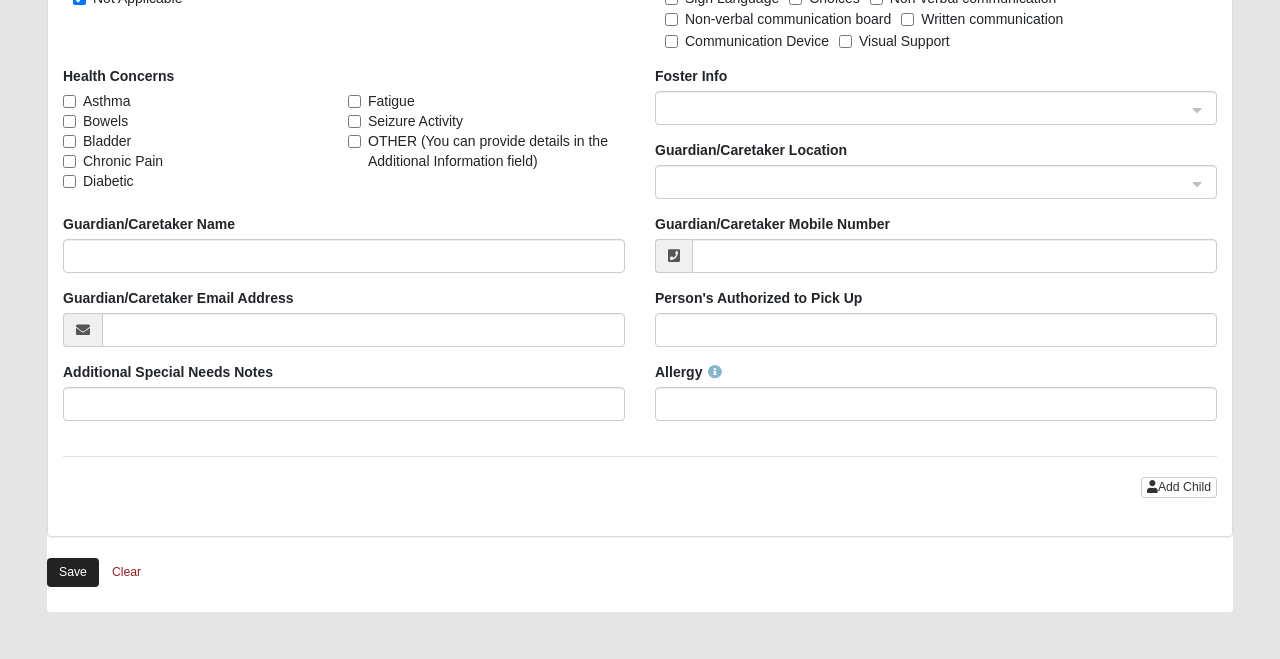 click on "Save" 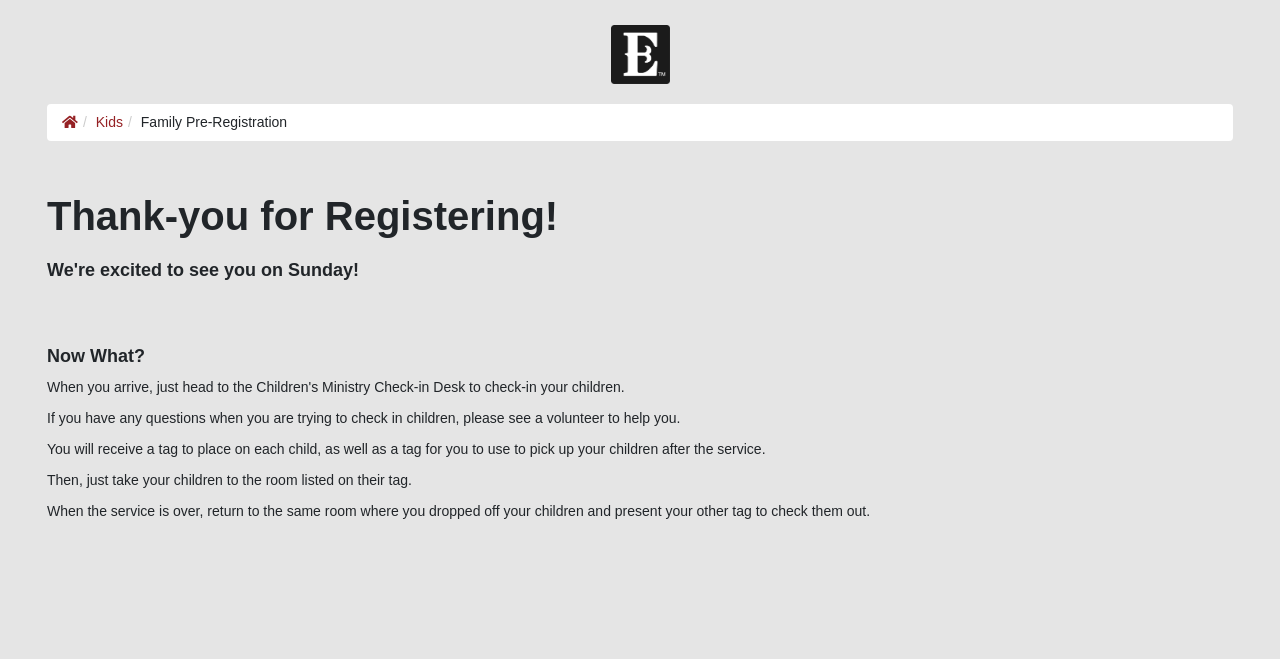 scroll, scrollTop: 0, scrollLeft: 0, axis: both 